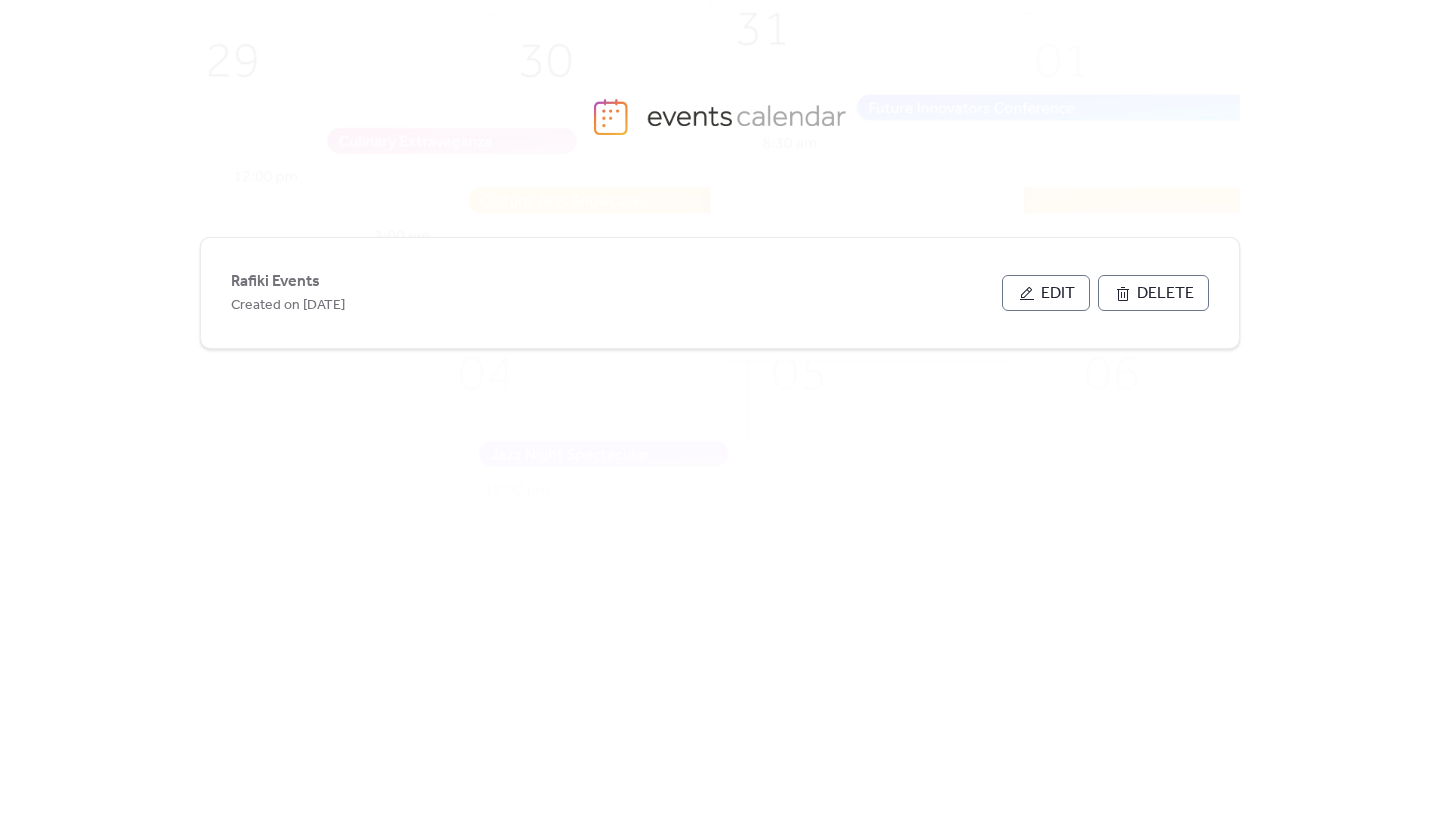scroll, scrollTop: 0, scrollLeft: 0, axis: both 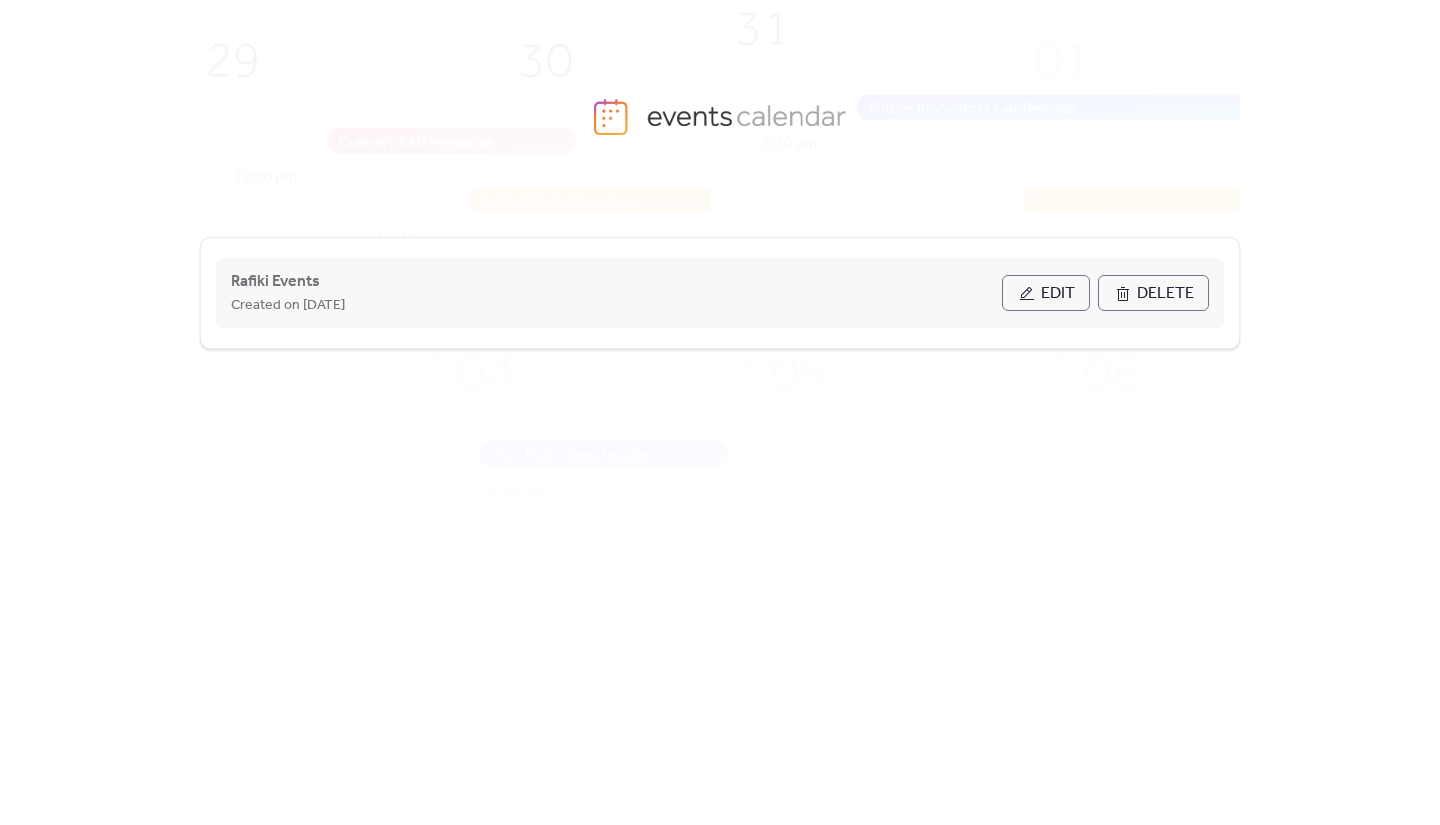 click on "Edit" at bounding box center [1046, 293] 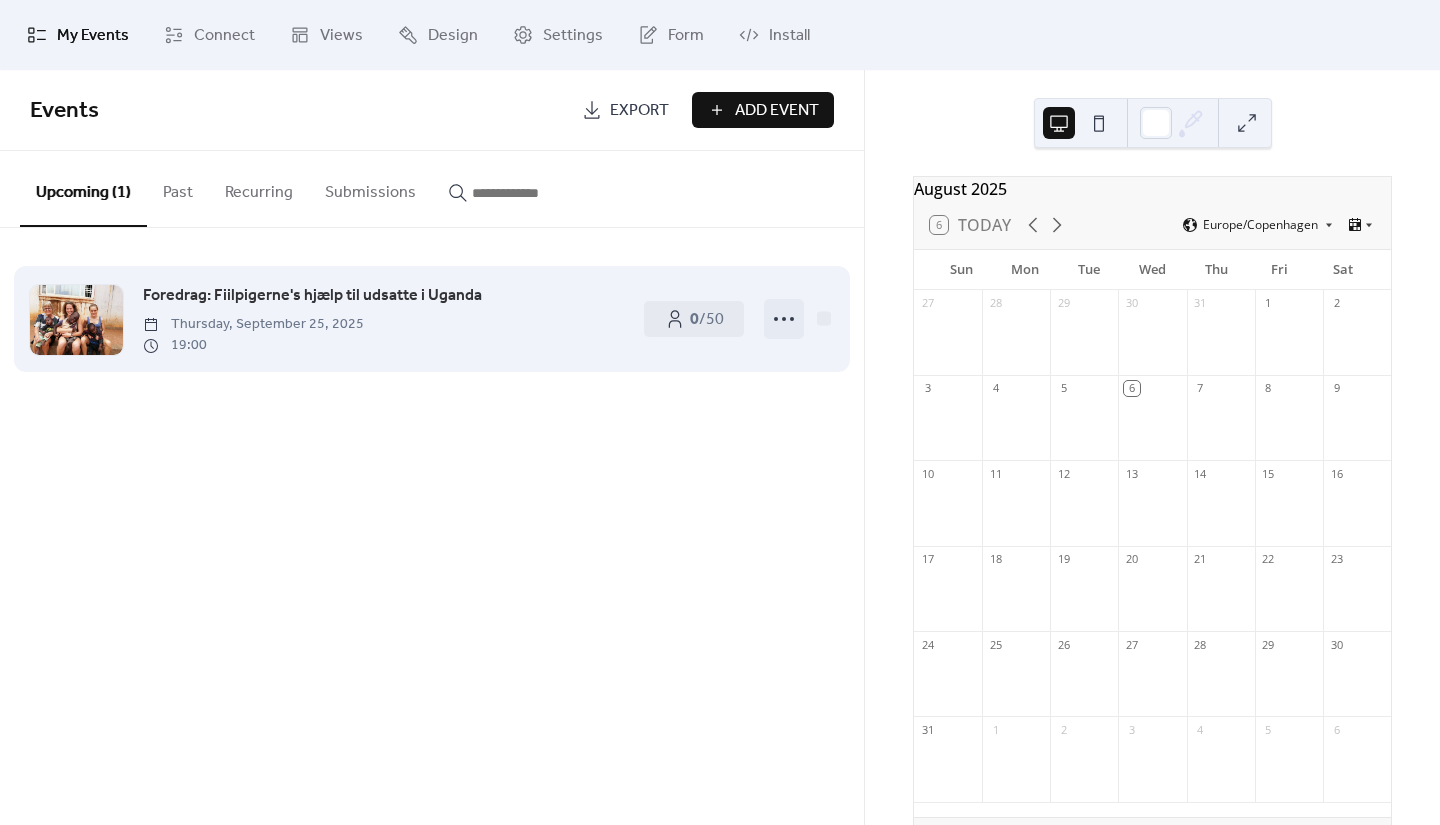 click 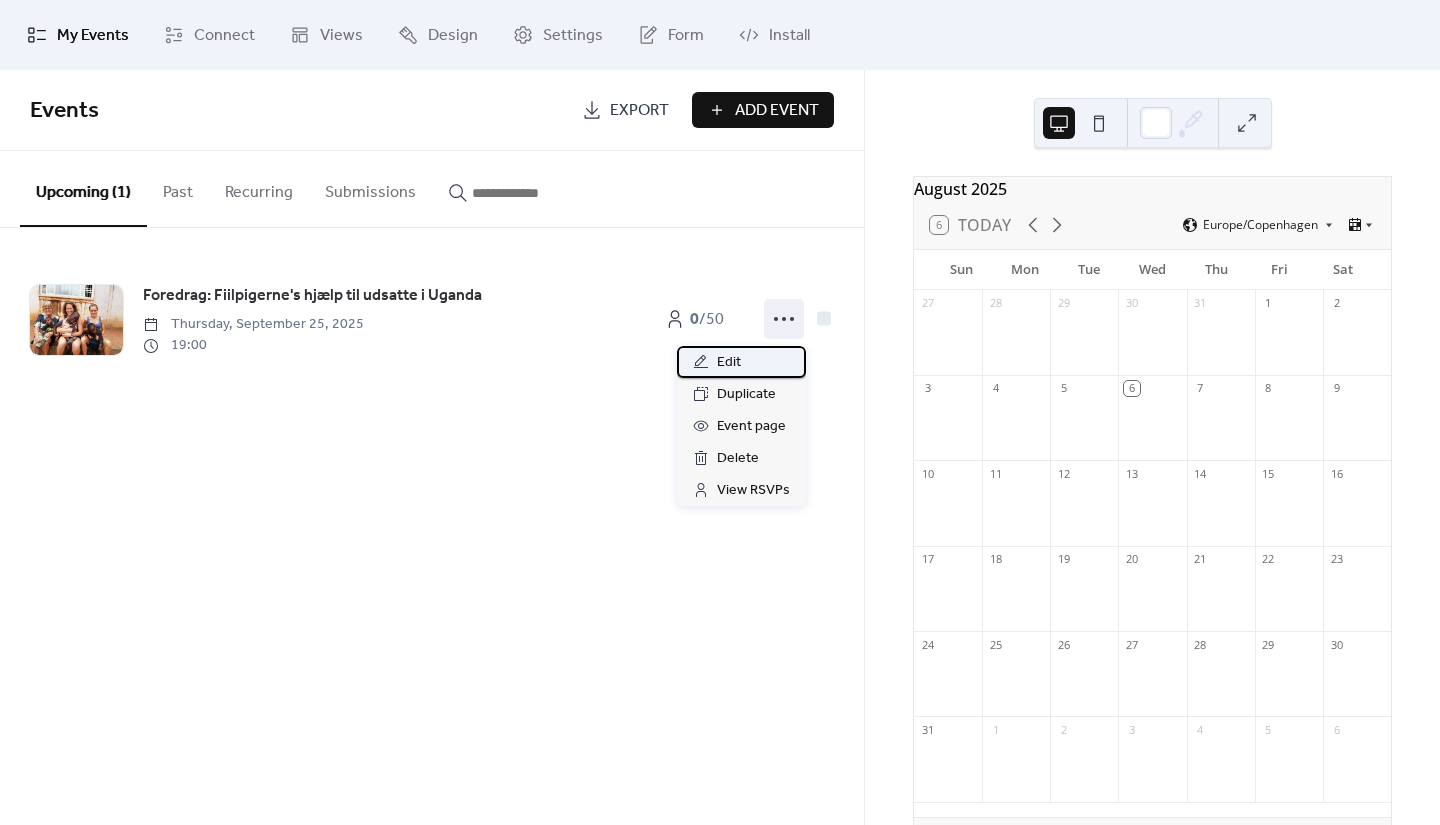 click on "Edit" at bounding box center (729, 363) 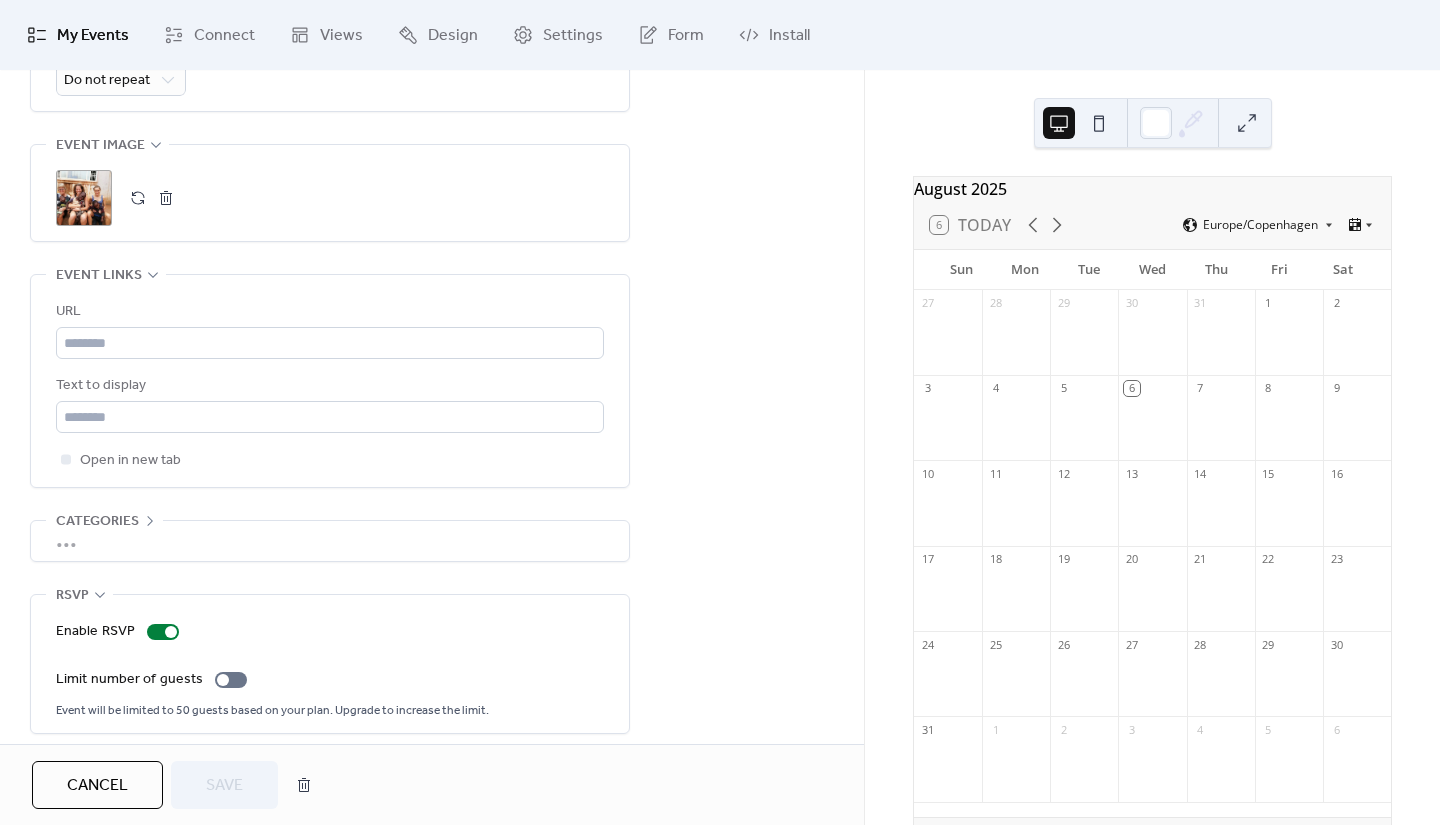 scroll, scrollTop: 1016, scrollLeft: 0, axis: vertical 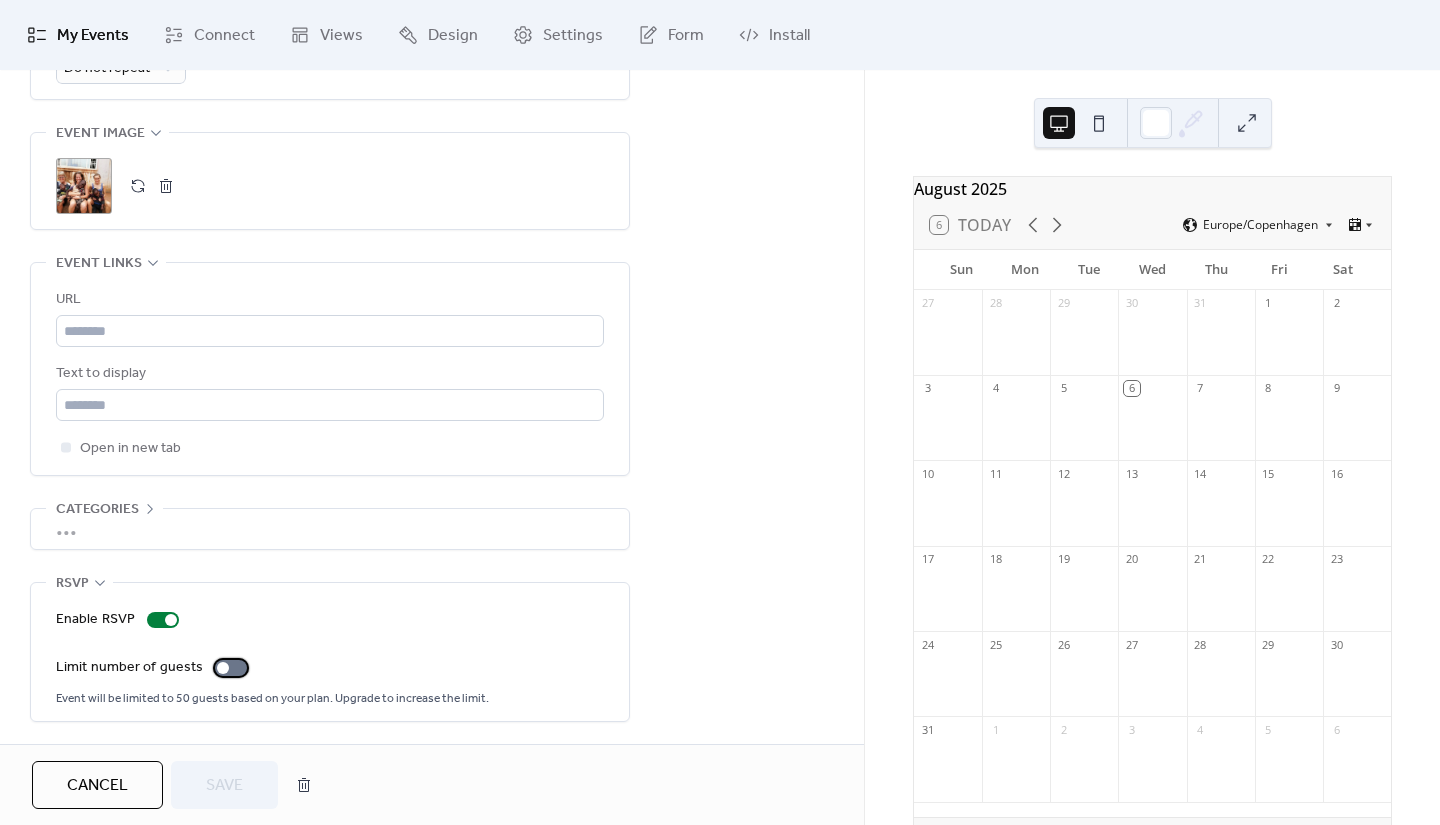 click at bounding box center [231, 668] 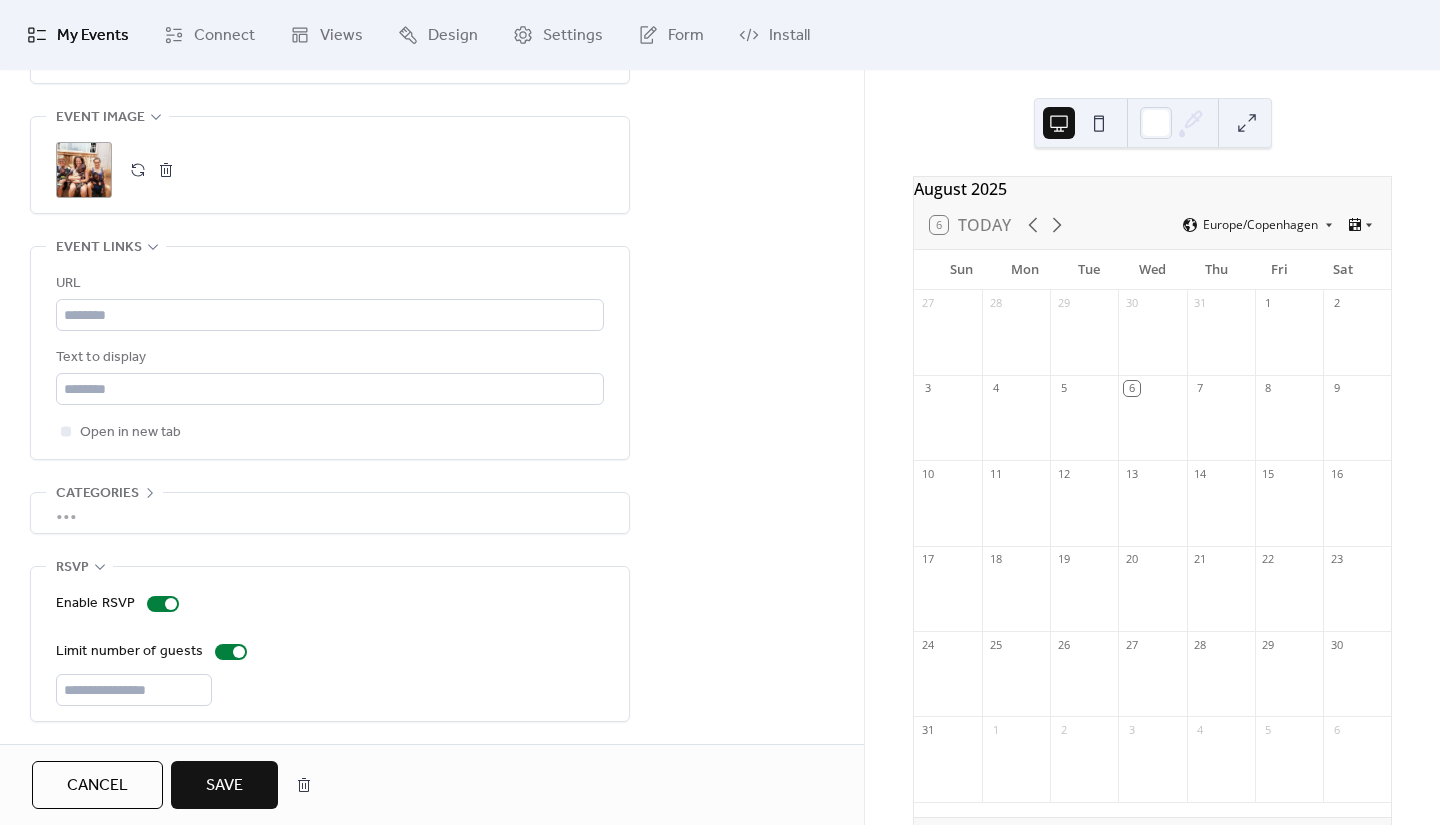 click on "Save" at bounding box center (224, 785) 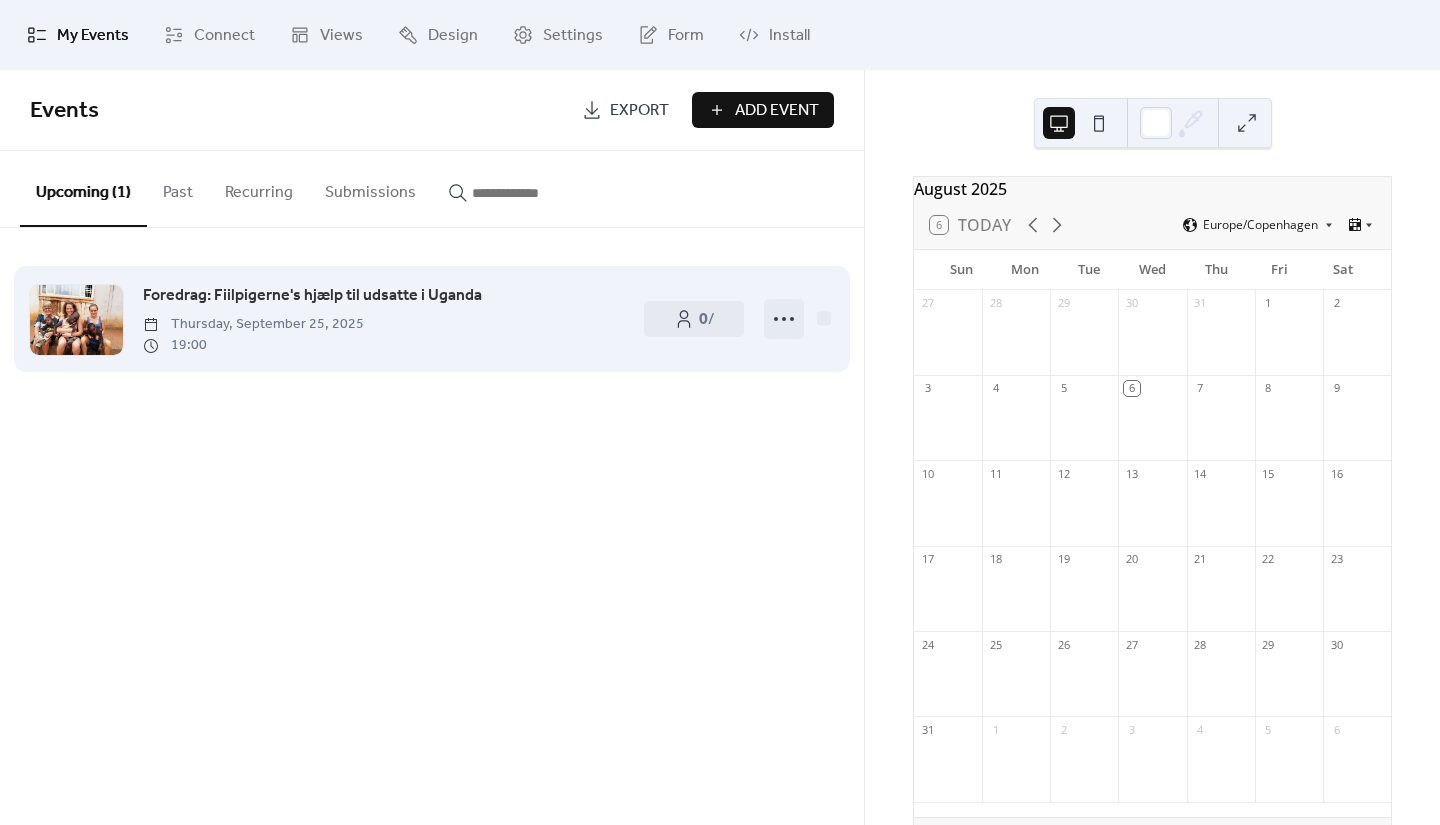 click 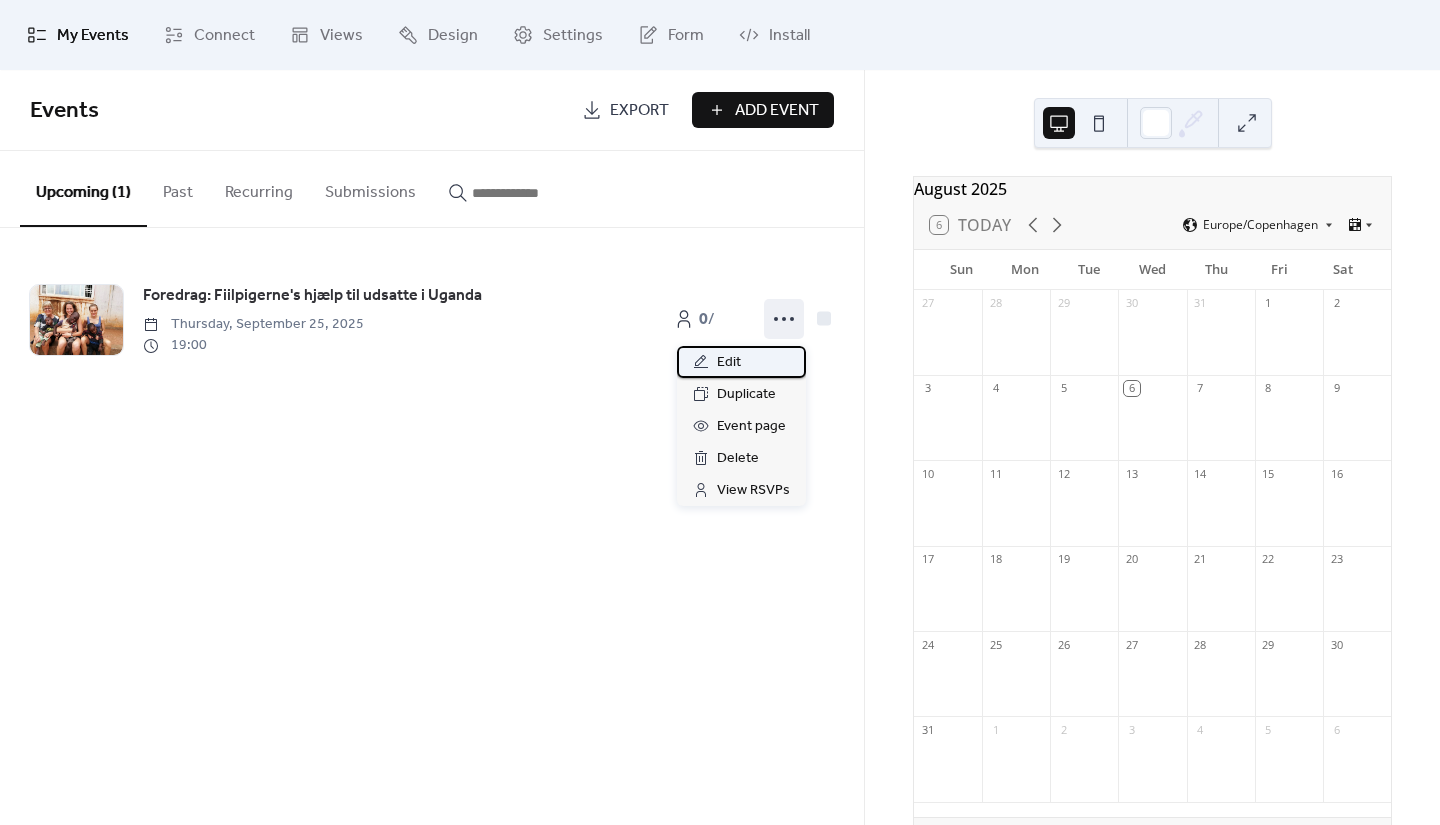 click on "Edit" at bounding box center (729, 363) 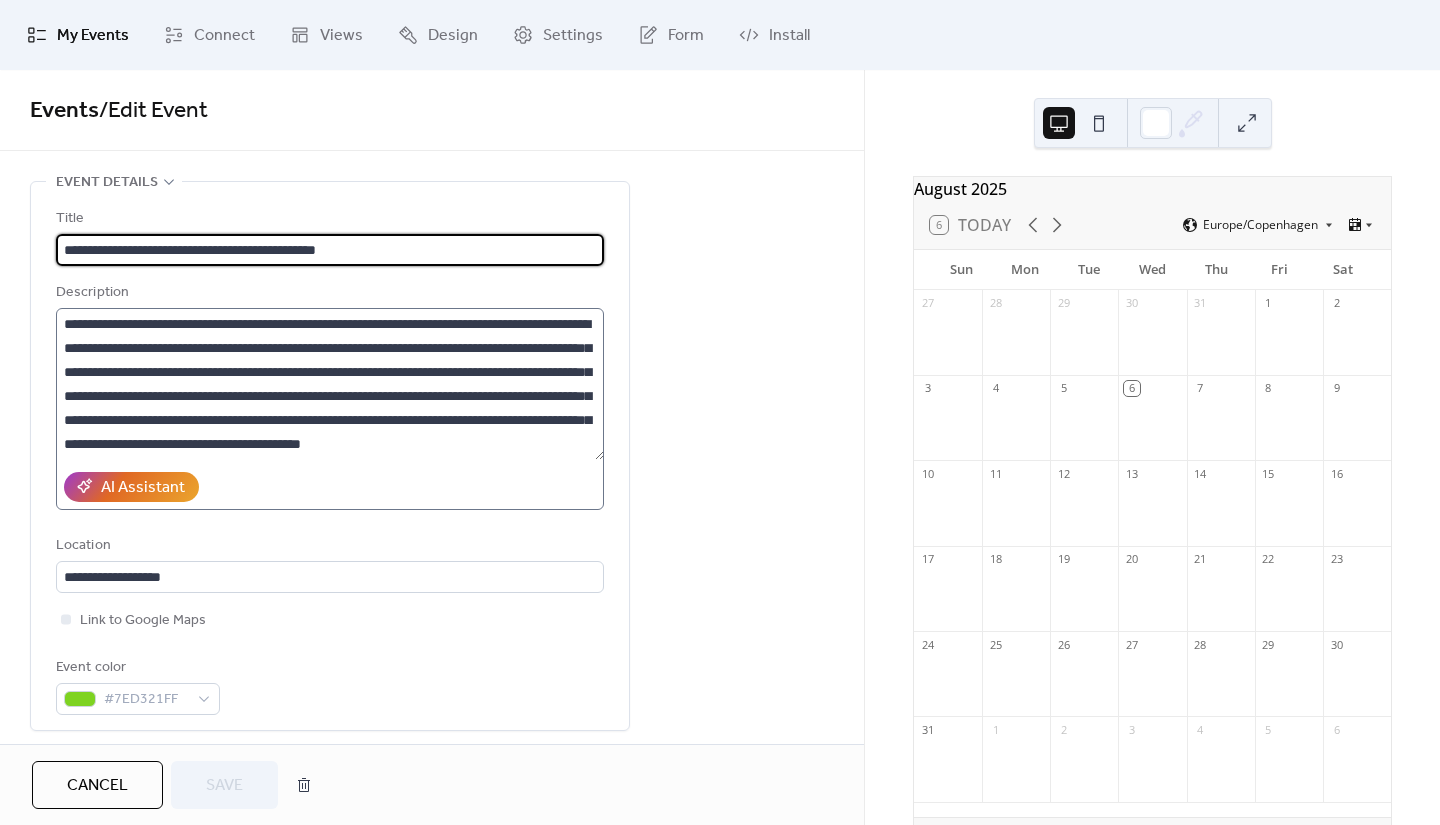 scroll, scrollTop: 72, scrollLeft: 0, axis: vertical 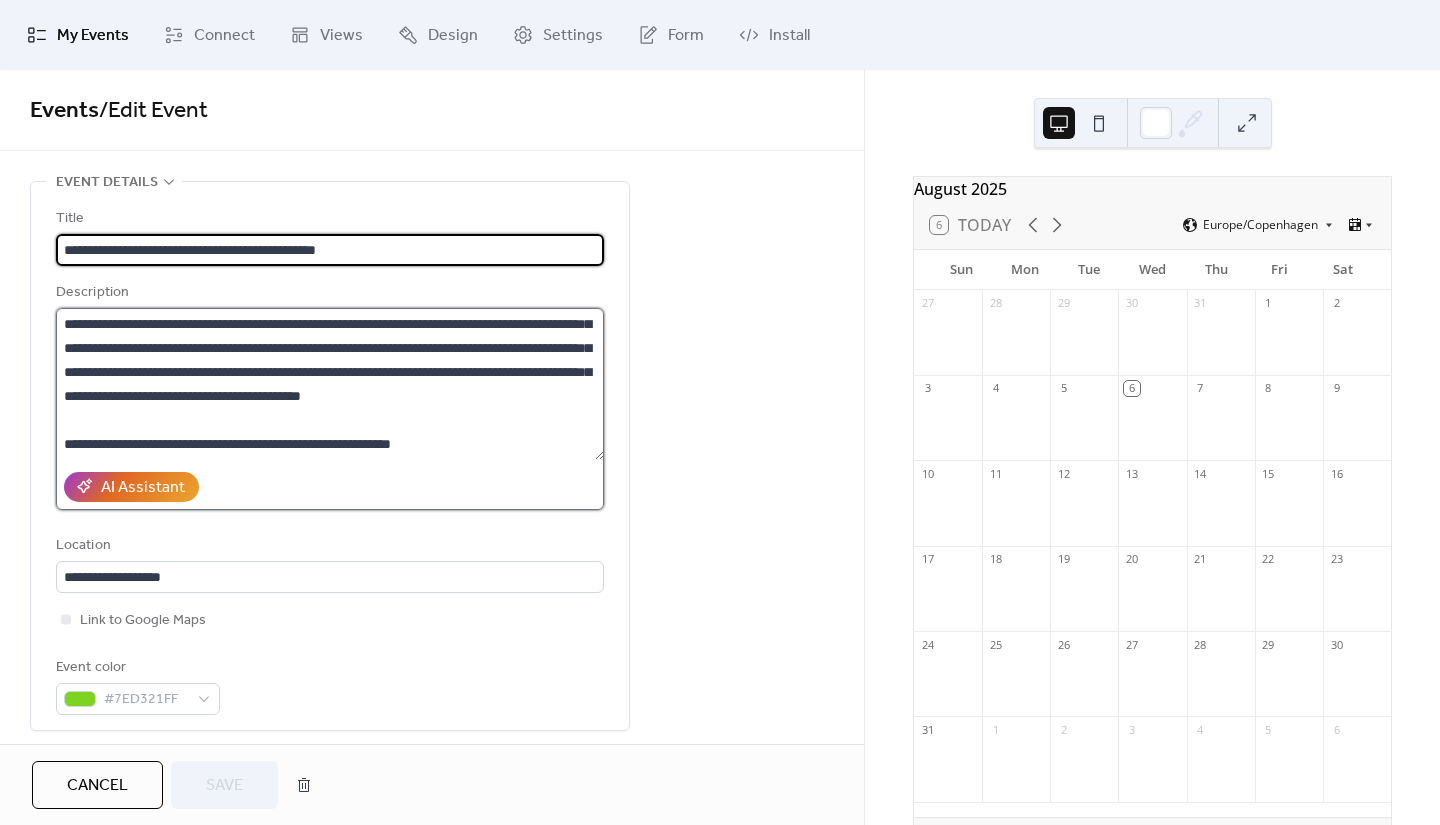 click on "**********" at bounding box center [330, 384] 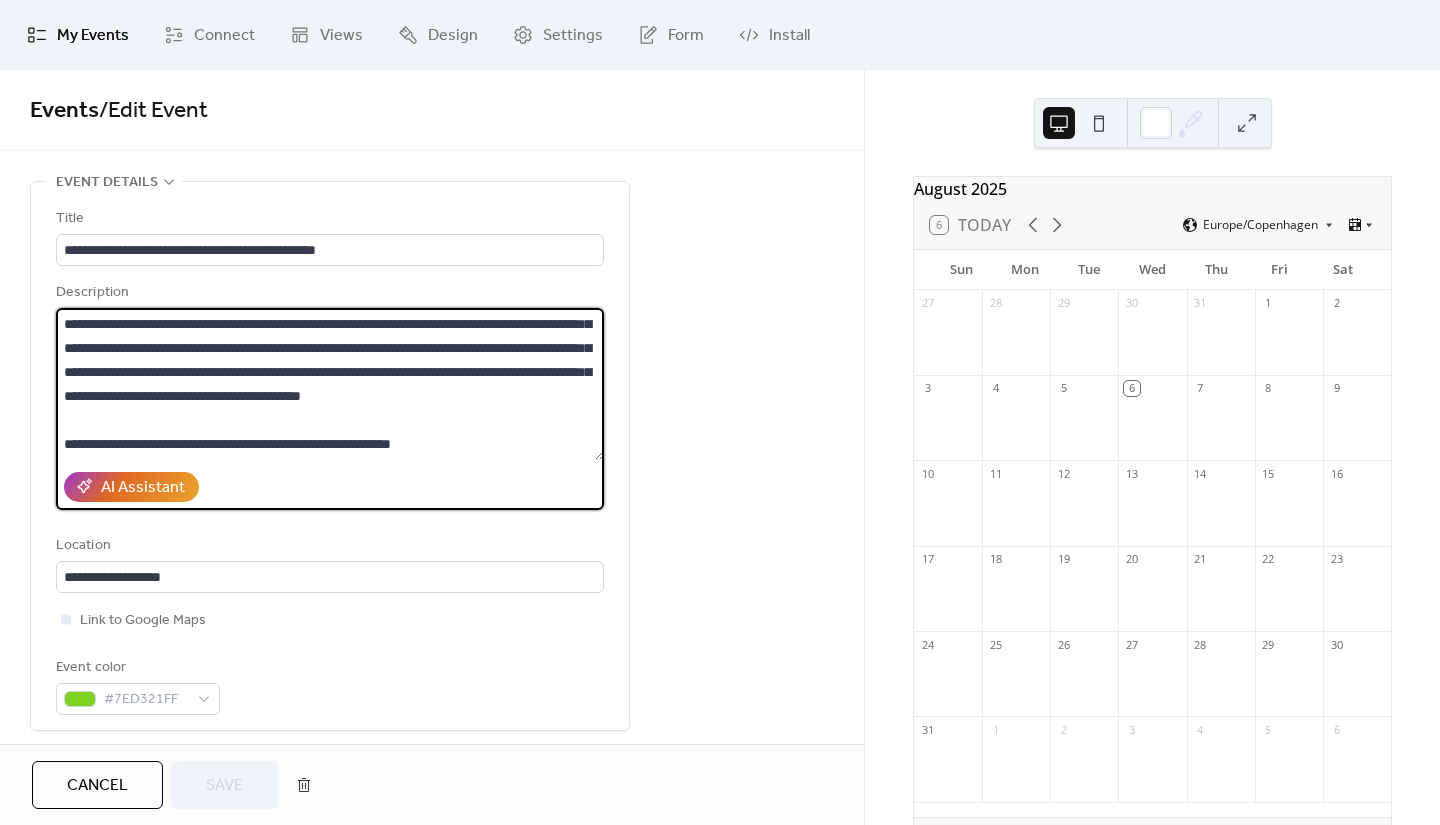 click on "**********" at bounding box center [330, 384] 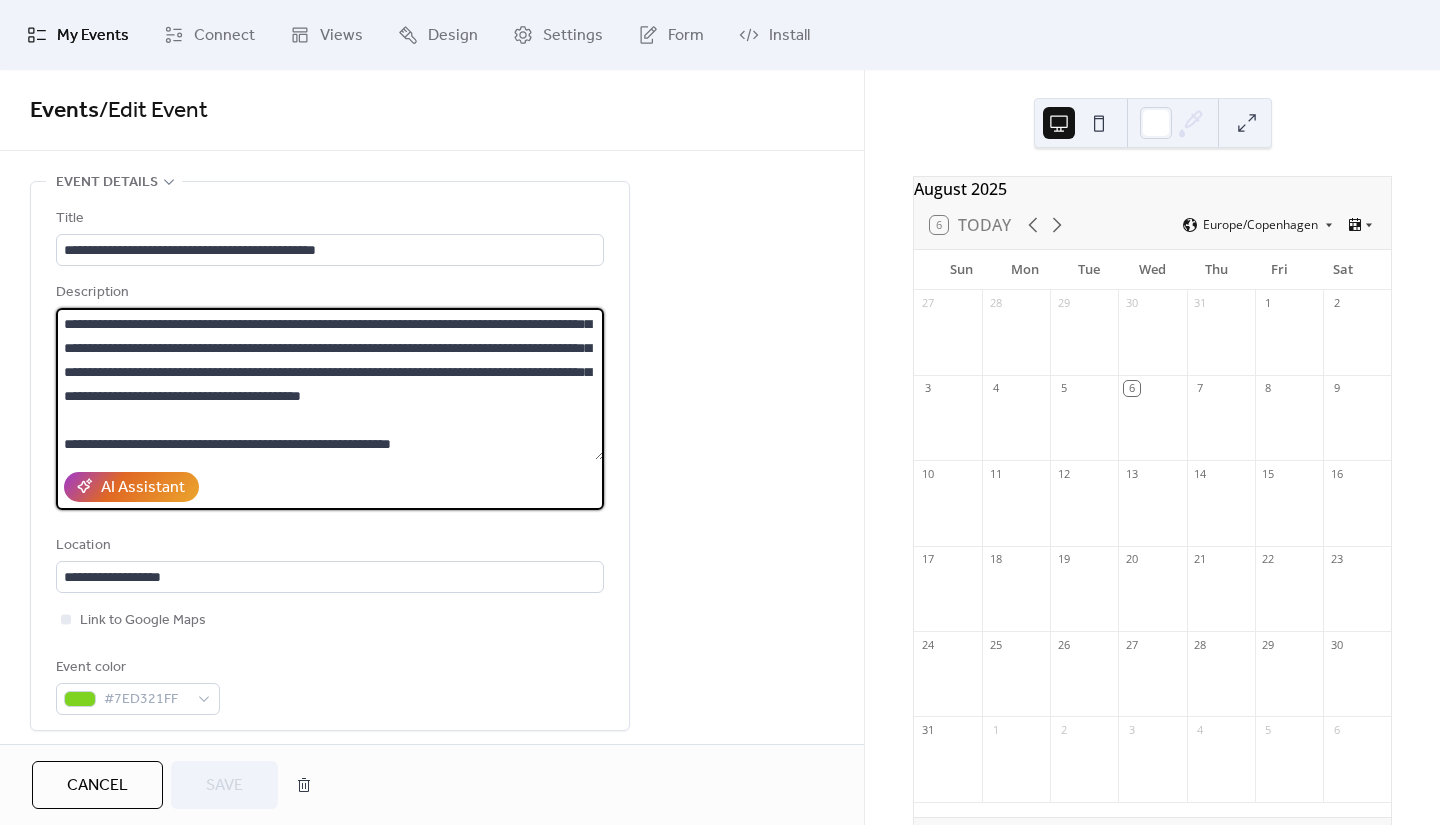 click on "**********" at bounding box center [330, 384] 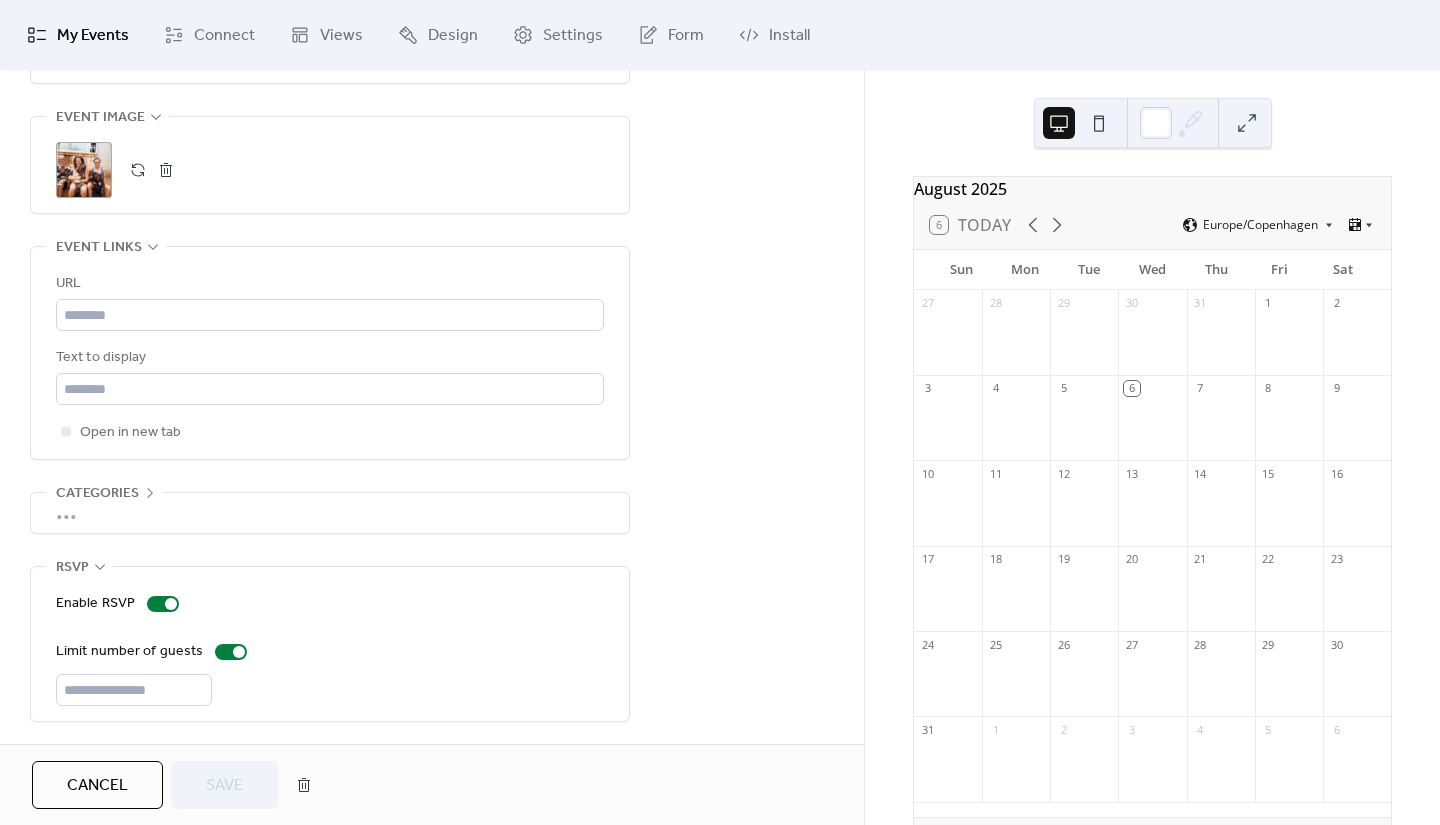 scroll, scrollTop: 0, scrollLeft: 0, axis: both 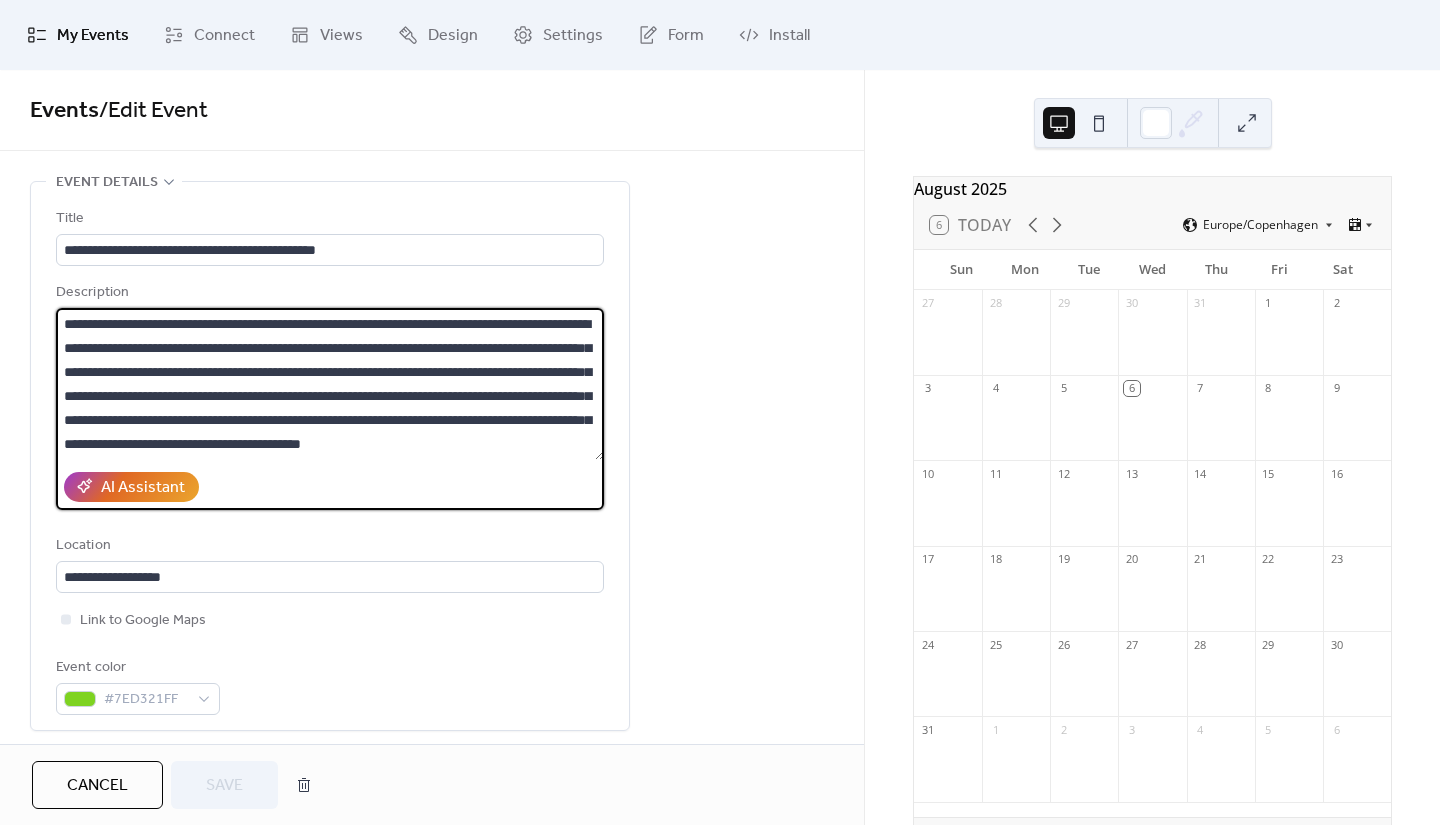 click on "Cancel Save" at bounding box center [432, 784] 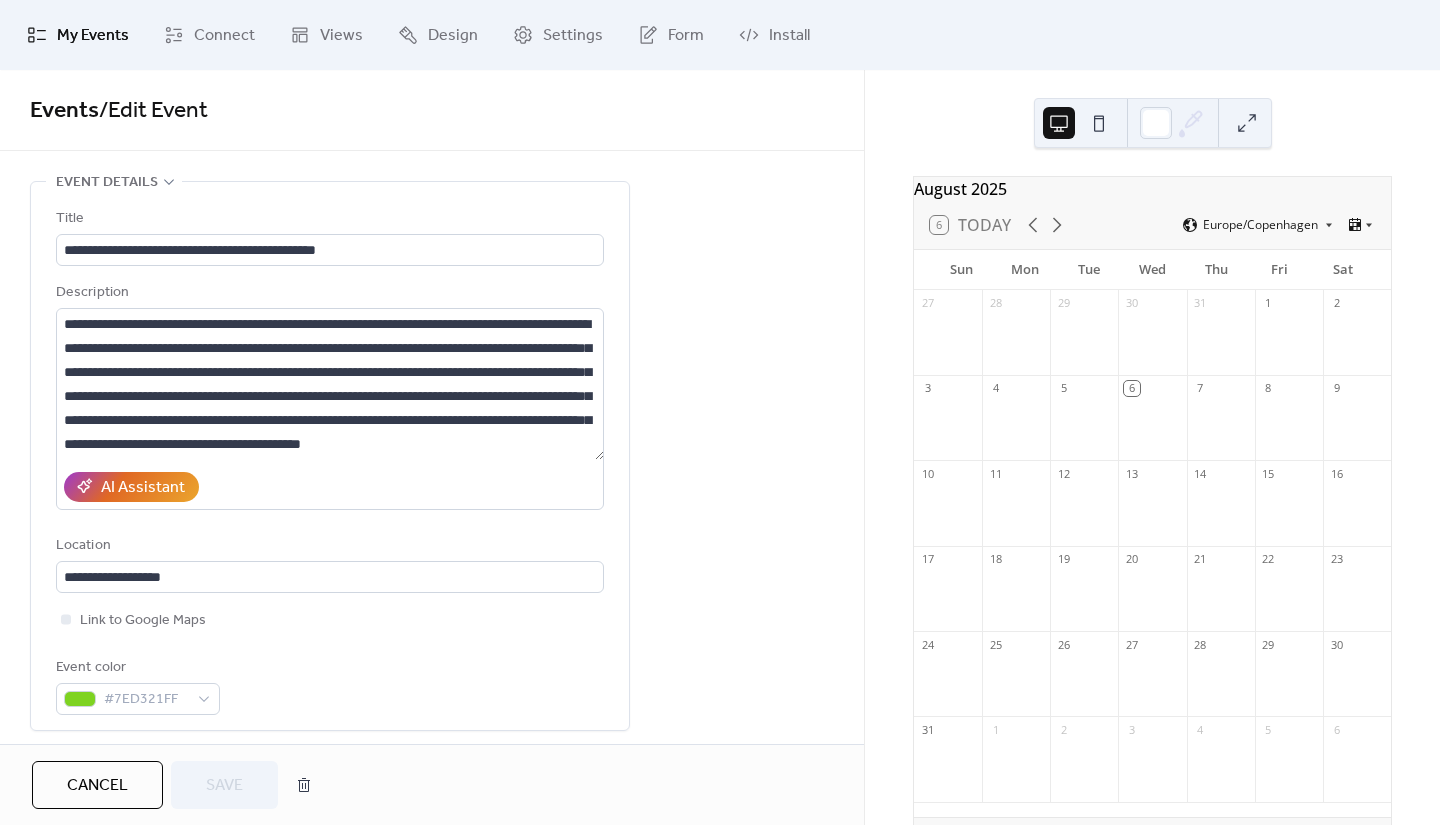 click on "Cancel" at bounding box center [97, 786] 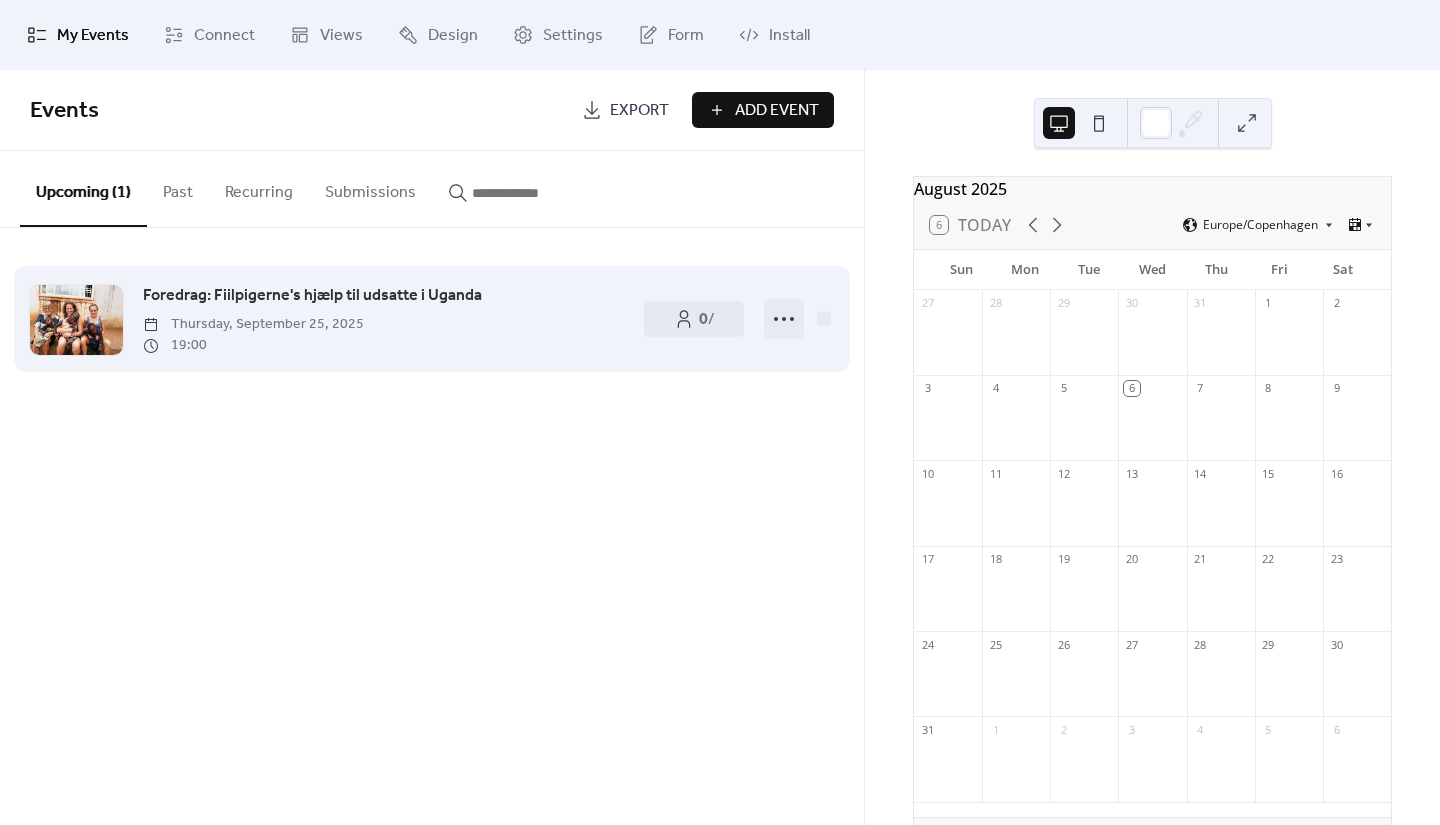 click 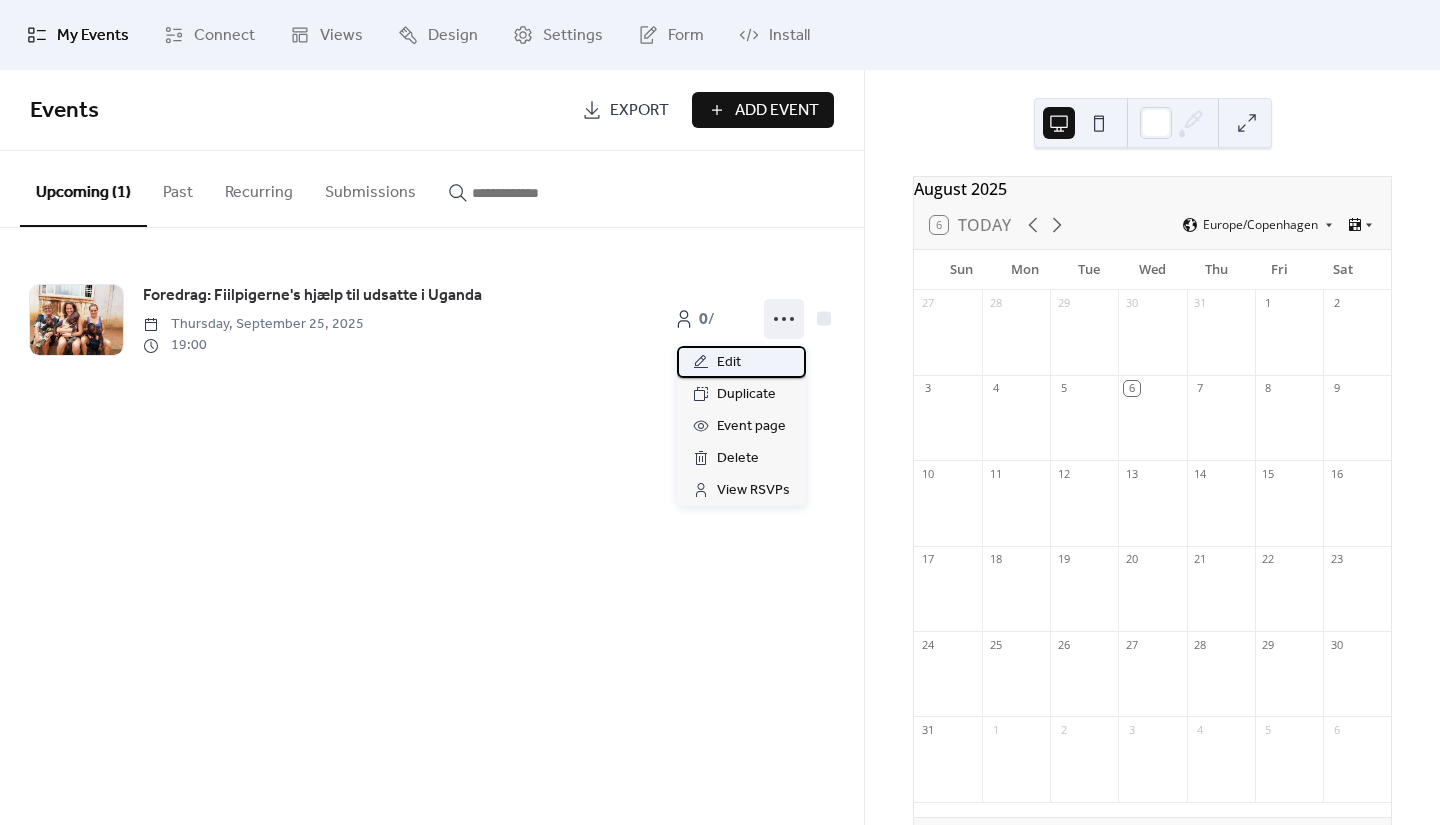 click on "Edit" at bounding box center (741, 362) 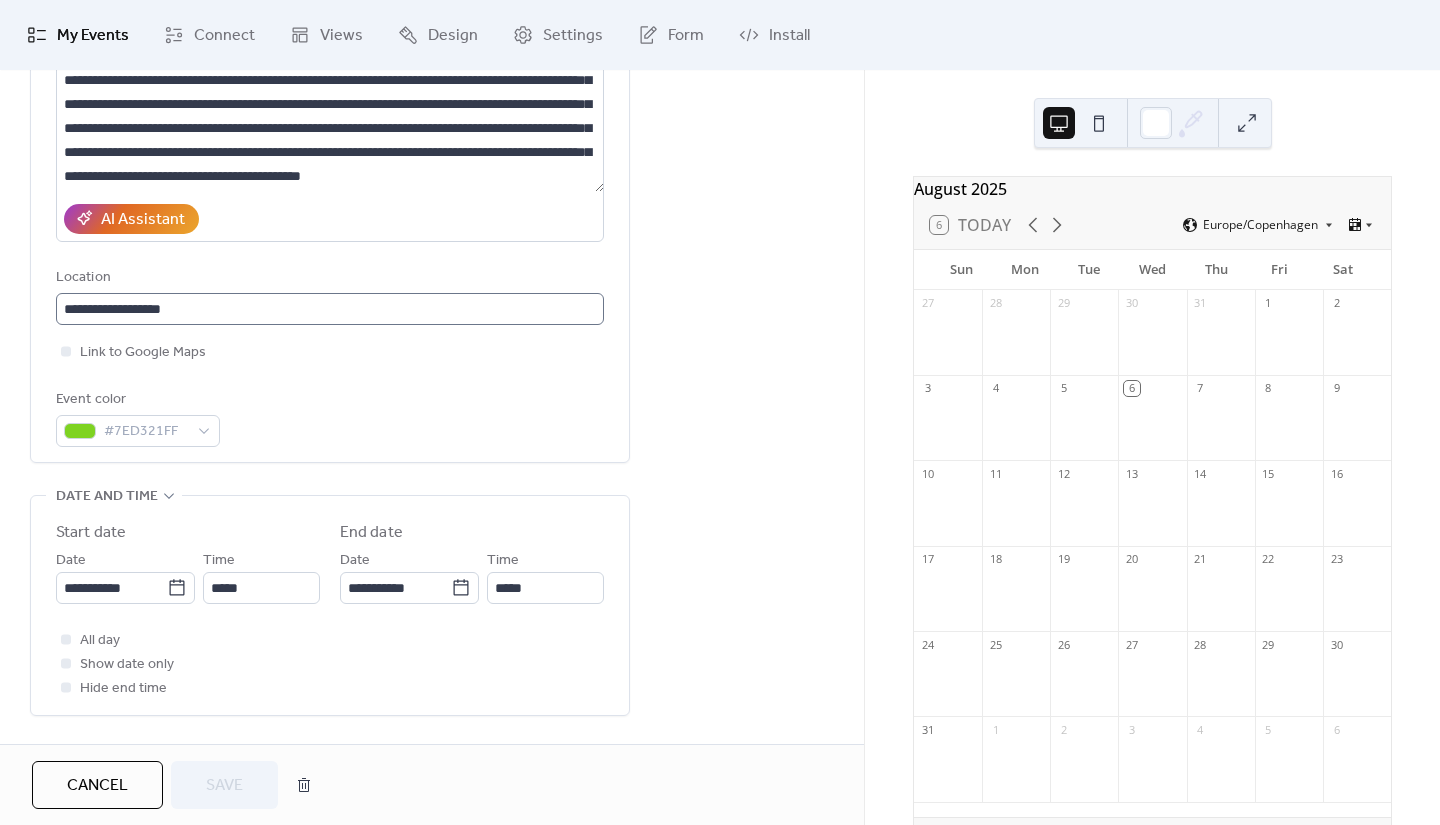 scroll, scrollTop: 363, scrollLeft: 0, axis: vertical 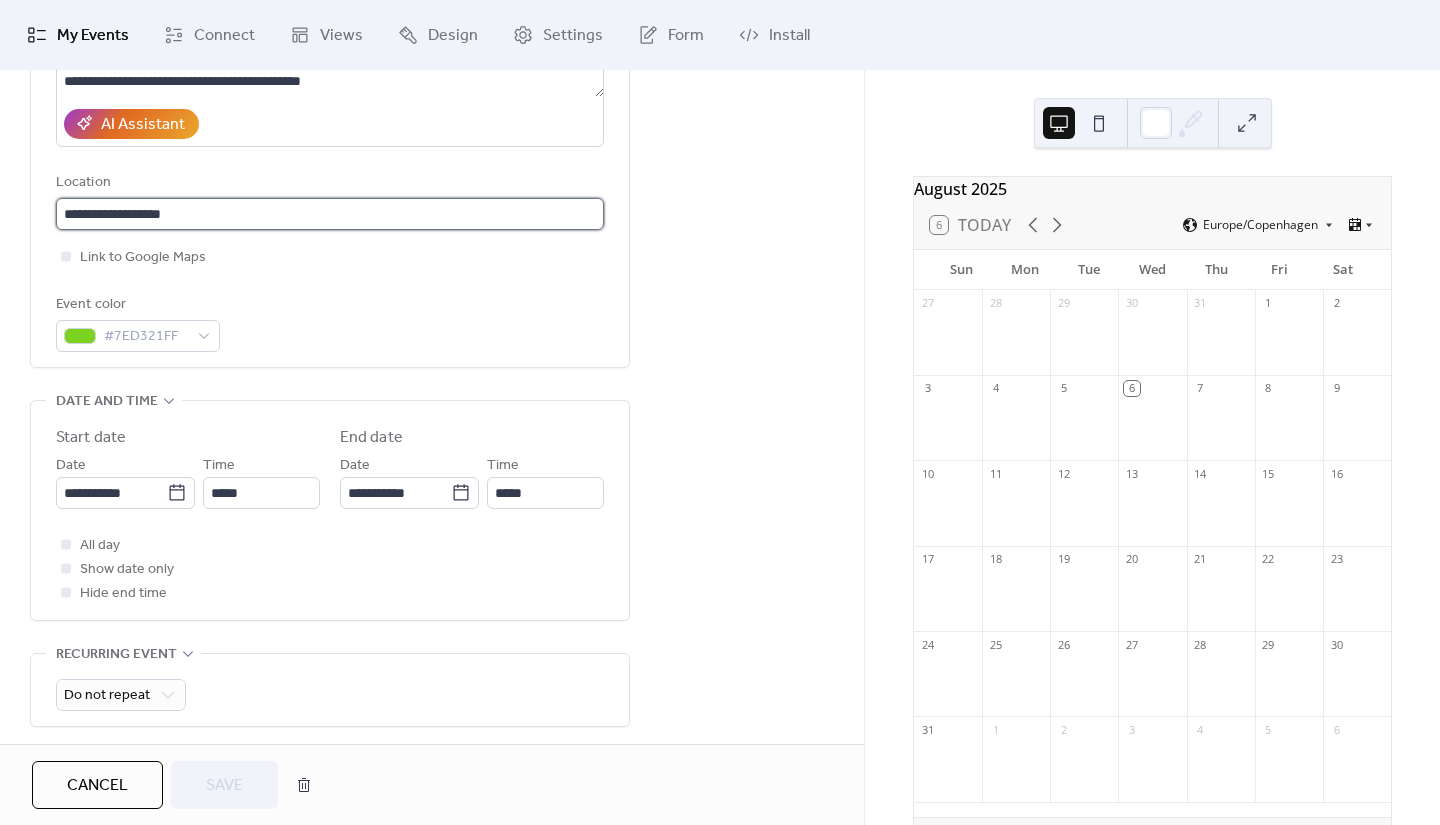 click on "**********" at bounding box center [330, 214] 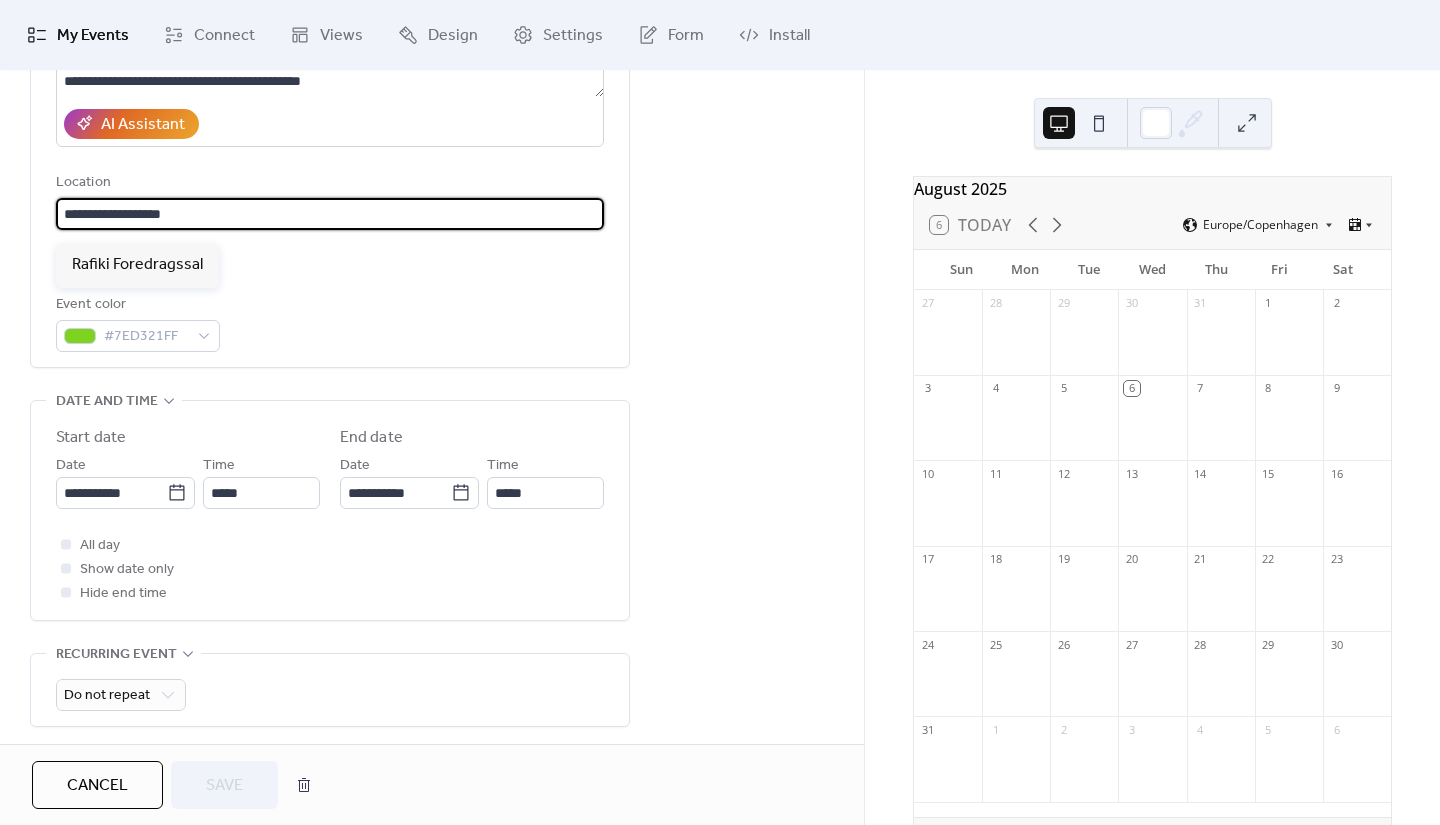 click on "**********" at bounding box center (330, 214) 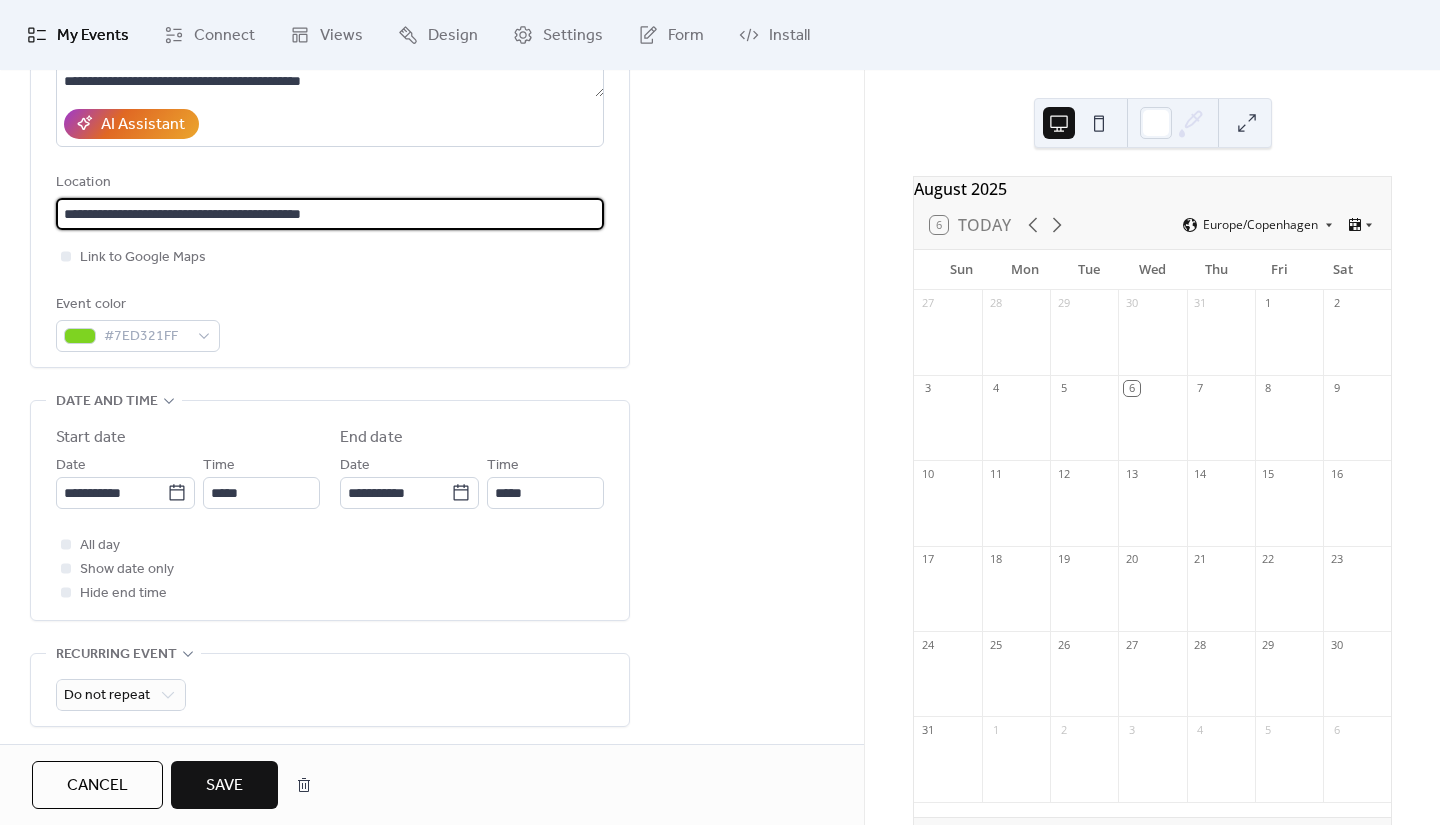 type on "**********" 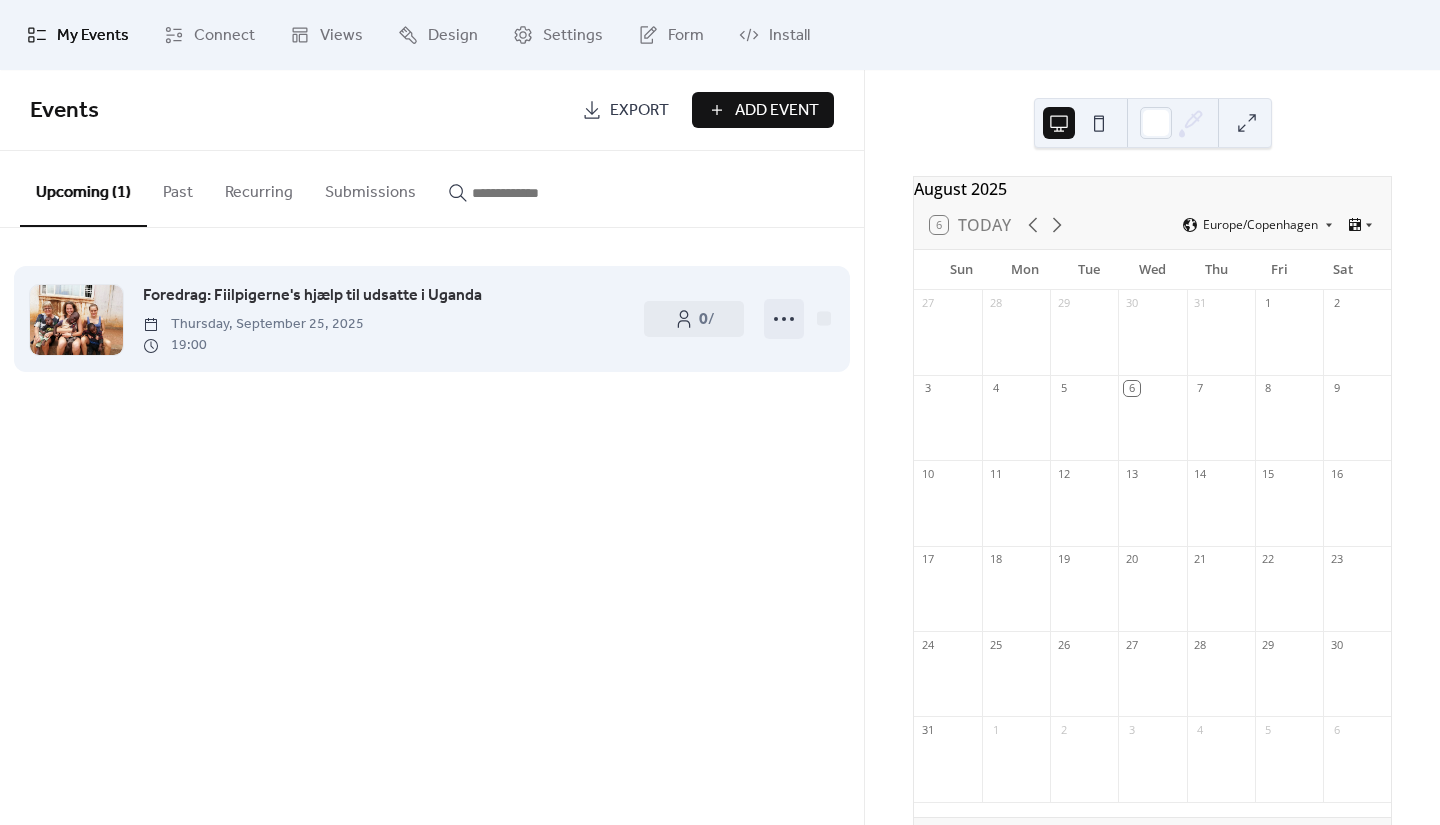 click 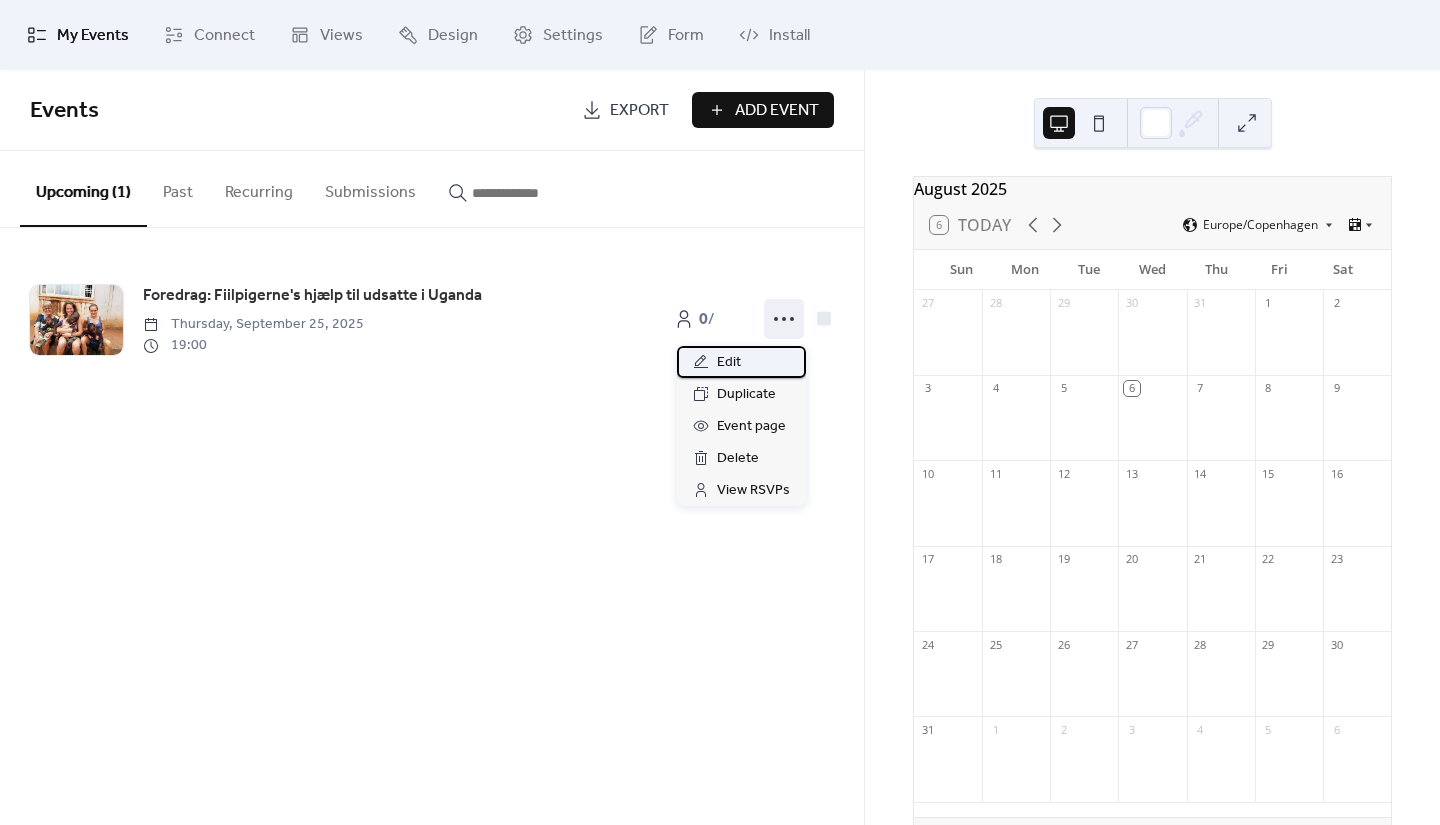 click on "Edit" at bounding box center (729, 363) 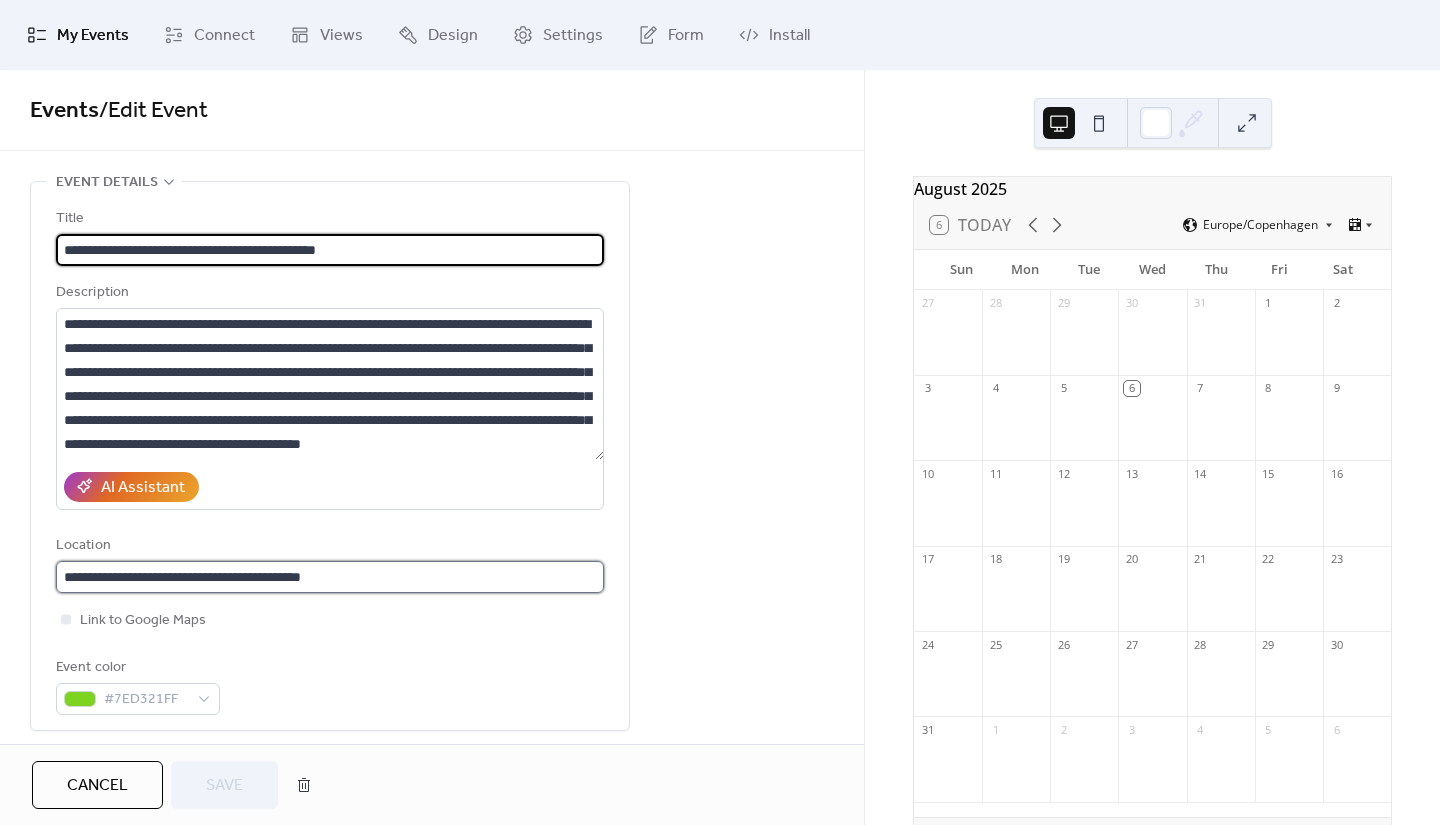 click on "**********" at bounding box center (330, 577) 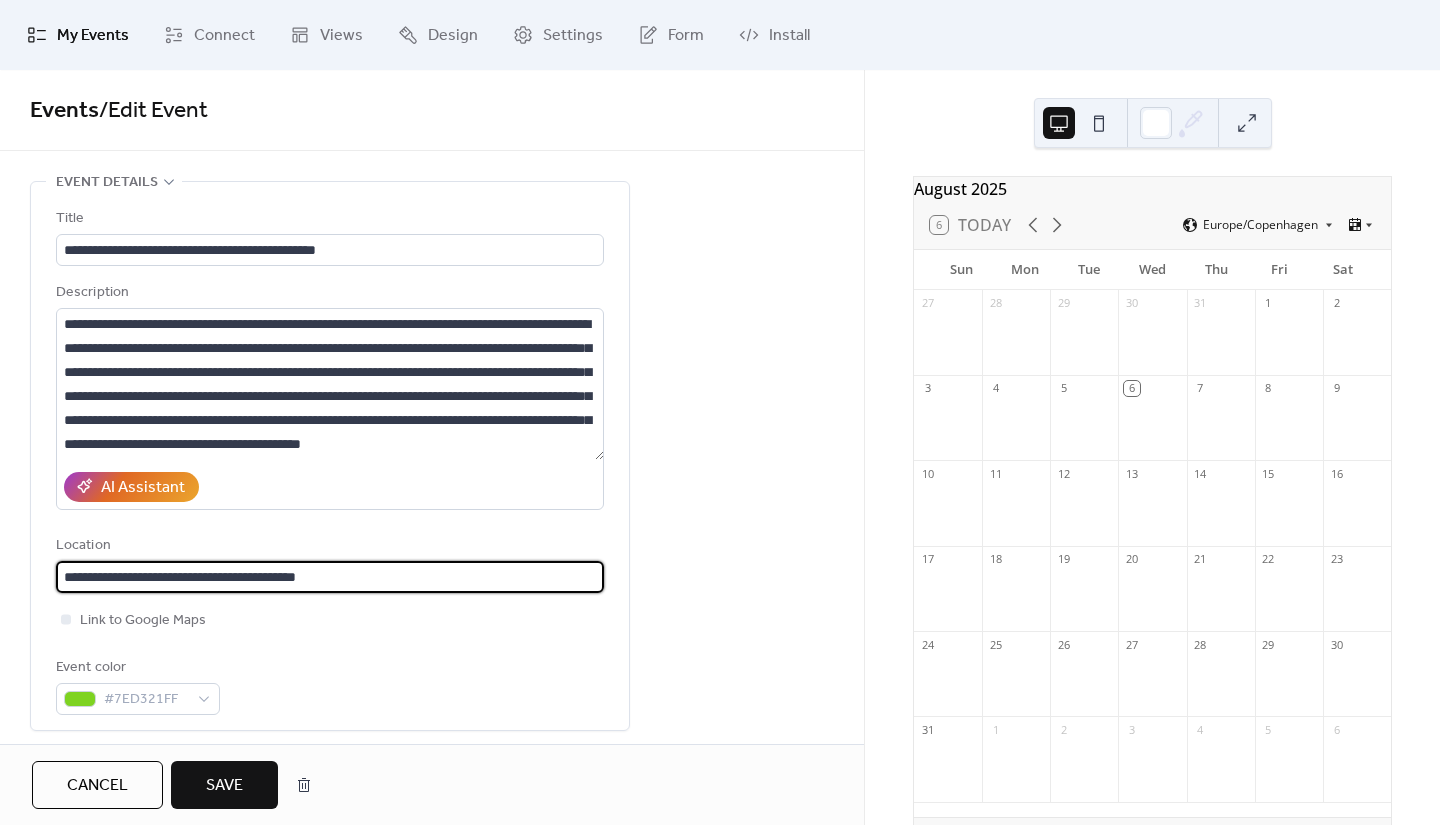 click on "**********" at bounding box center (330, 577) 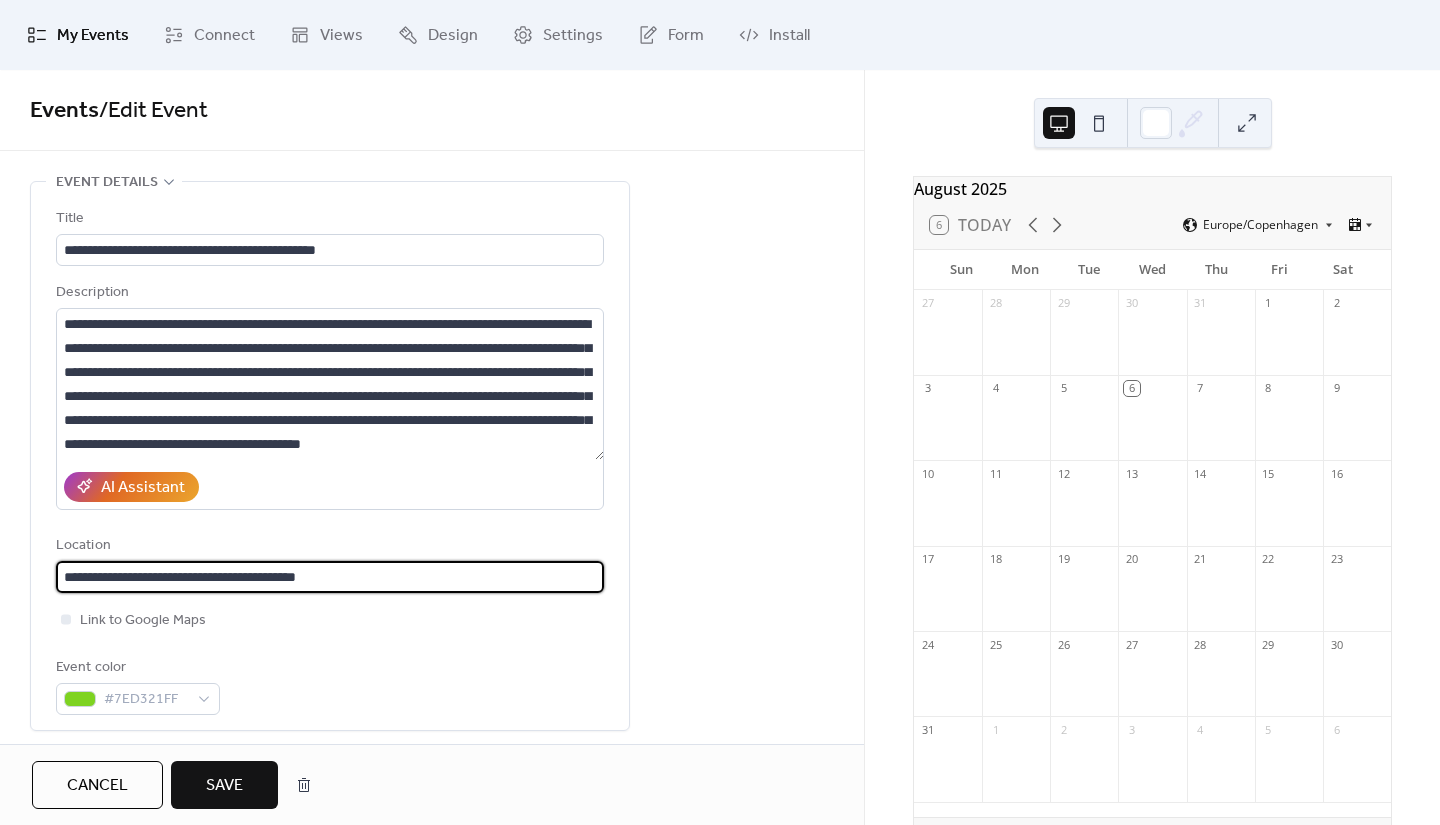 type on "**********" 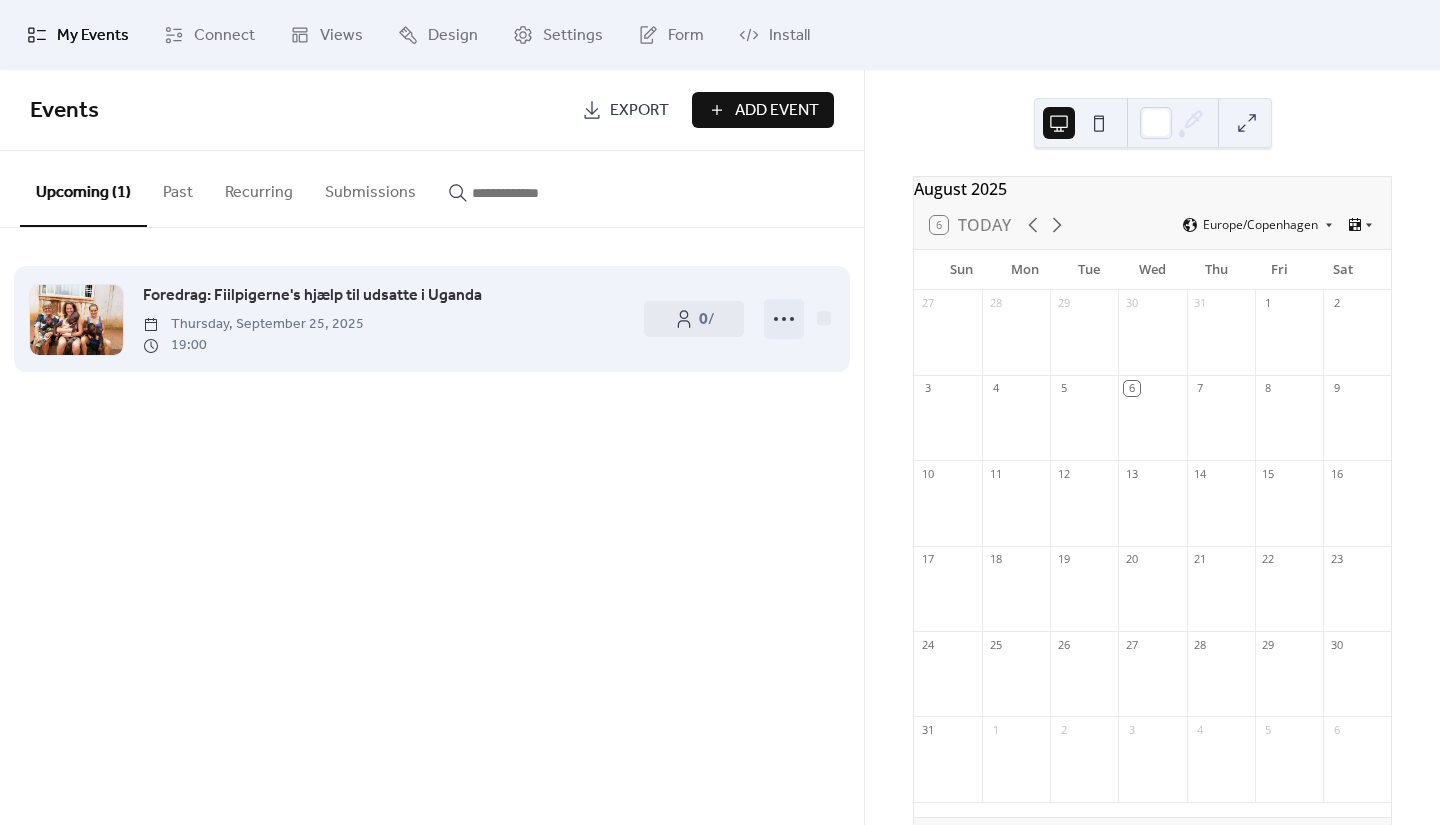 click 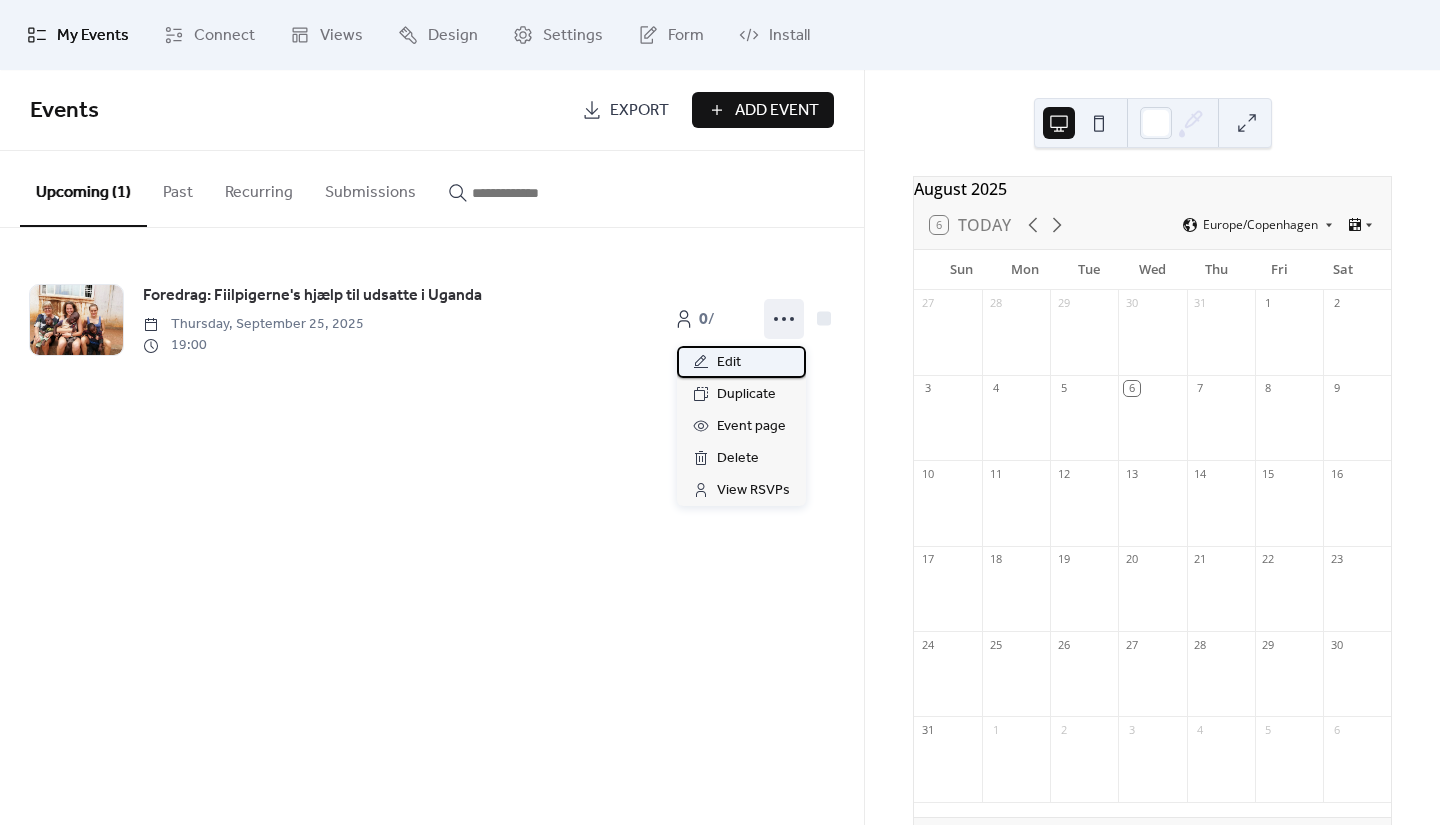 click on "Edit" at bounding box center [729, 363] 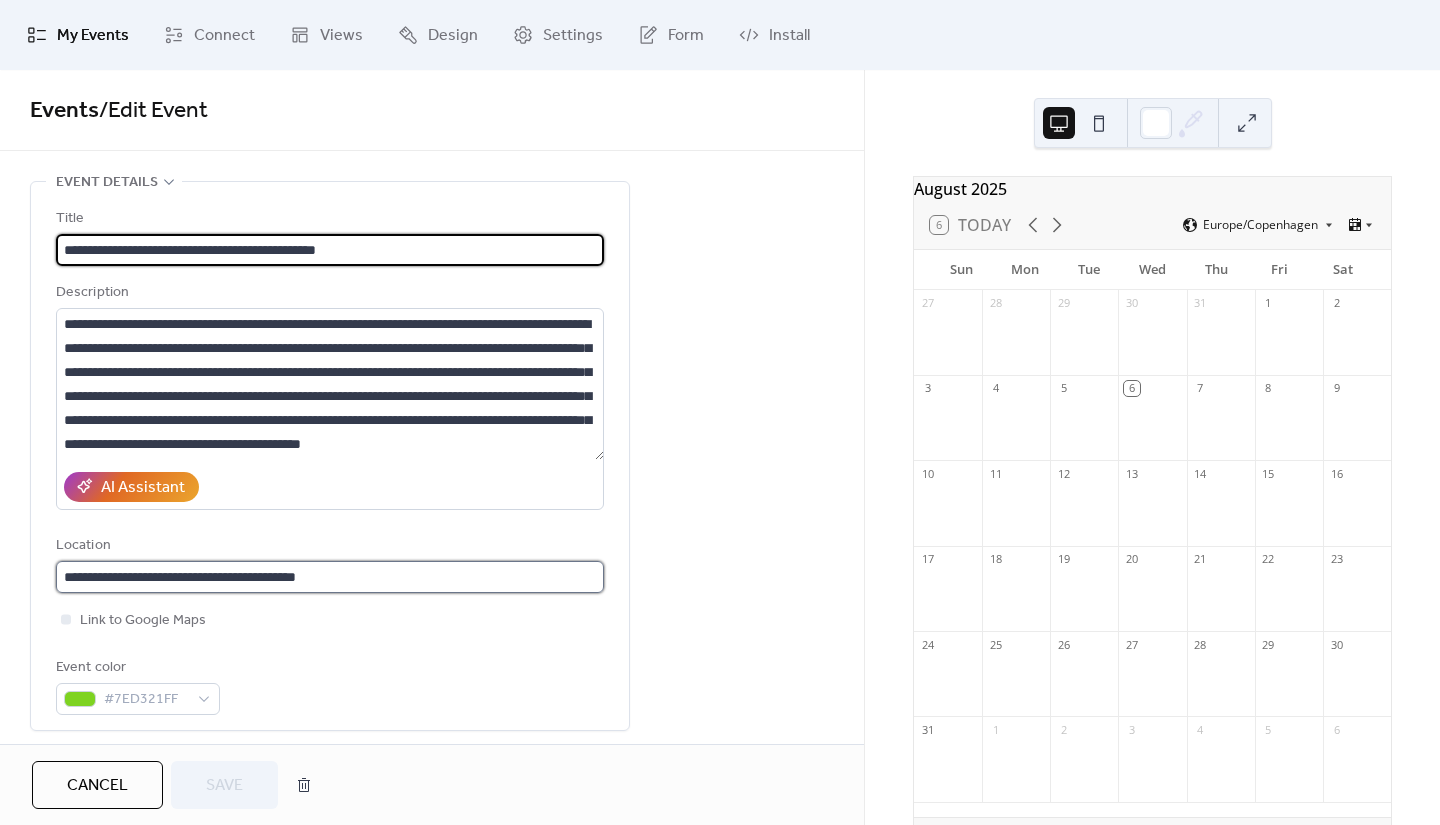click on "**********" at bounding box center [330, 577] 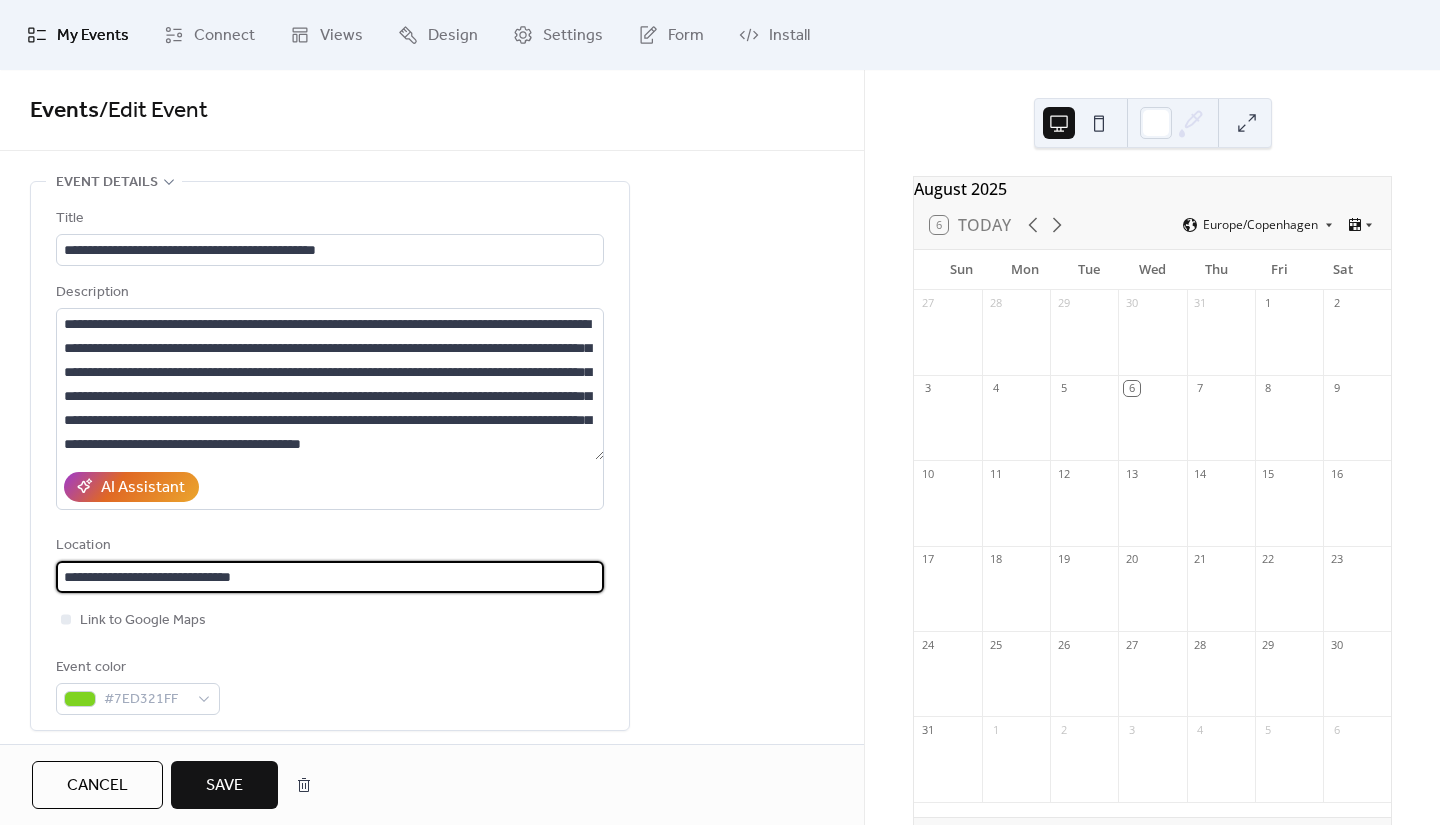 type on "**********" 